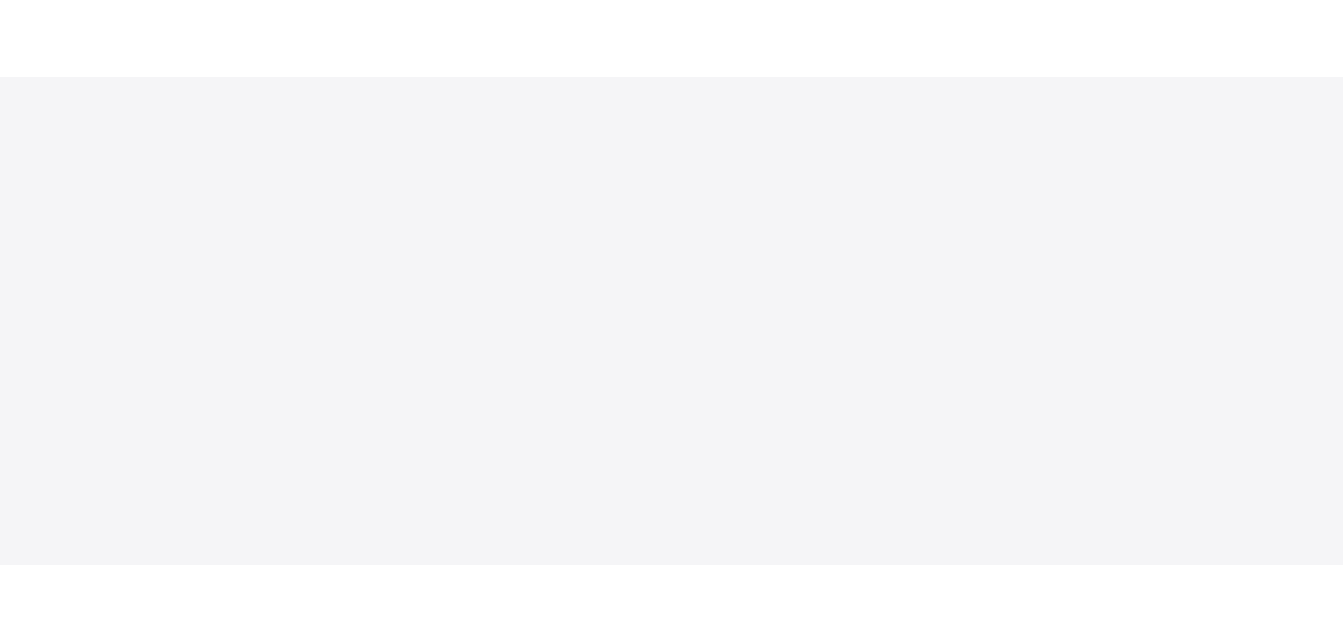 scroll, scrollTop: 0, scrollLeft: 0, axis: both 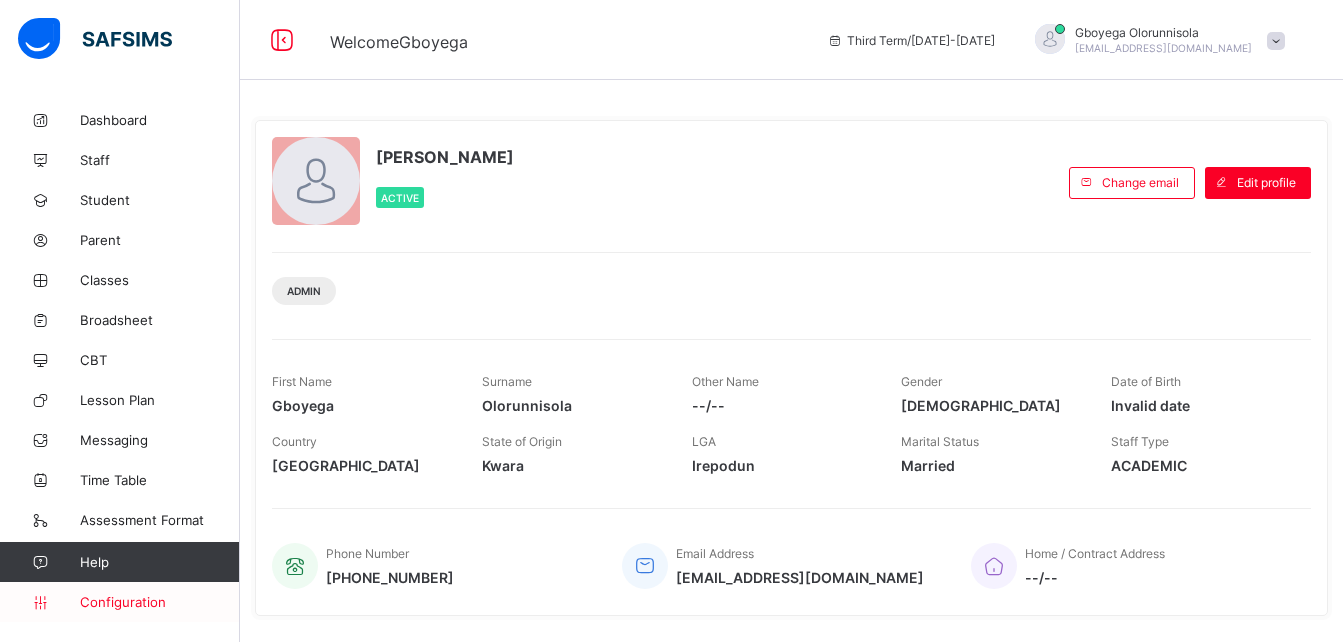 click on "Configuration" at bounding box center [159, 602] 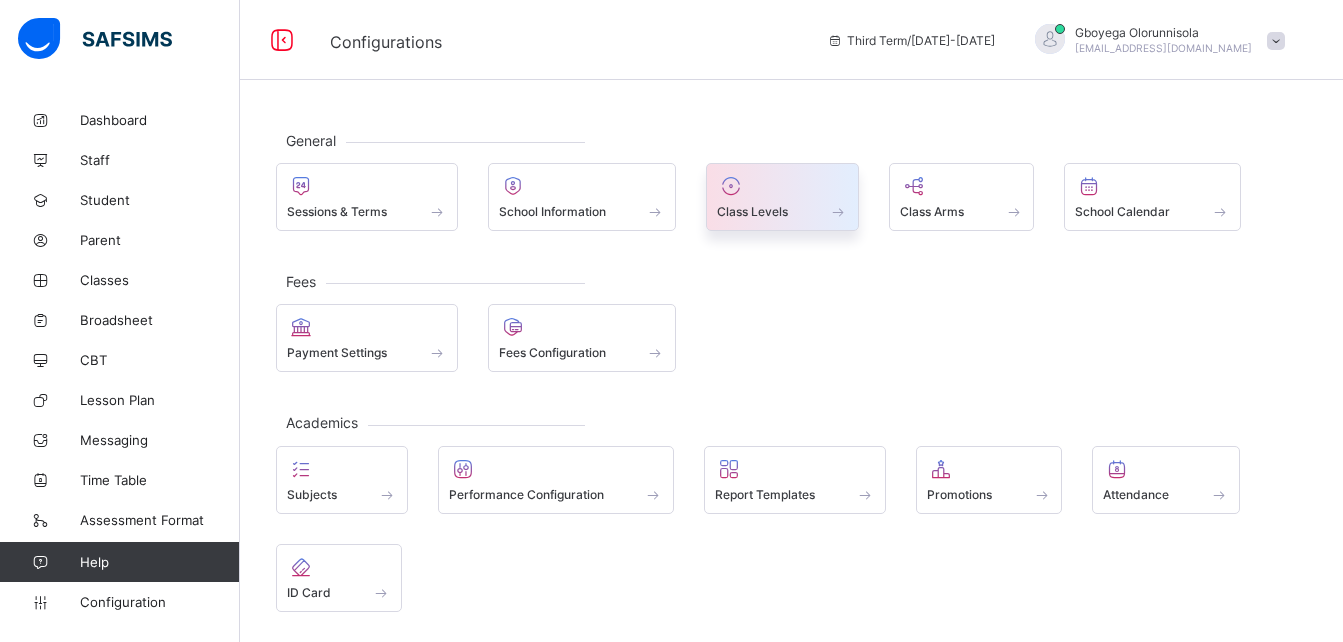 click on "Class Levels" at bounding box center (752, 211) 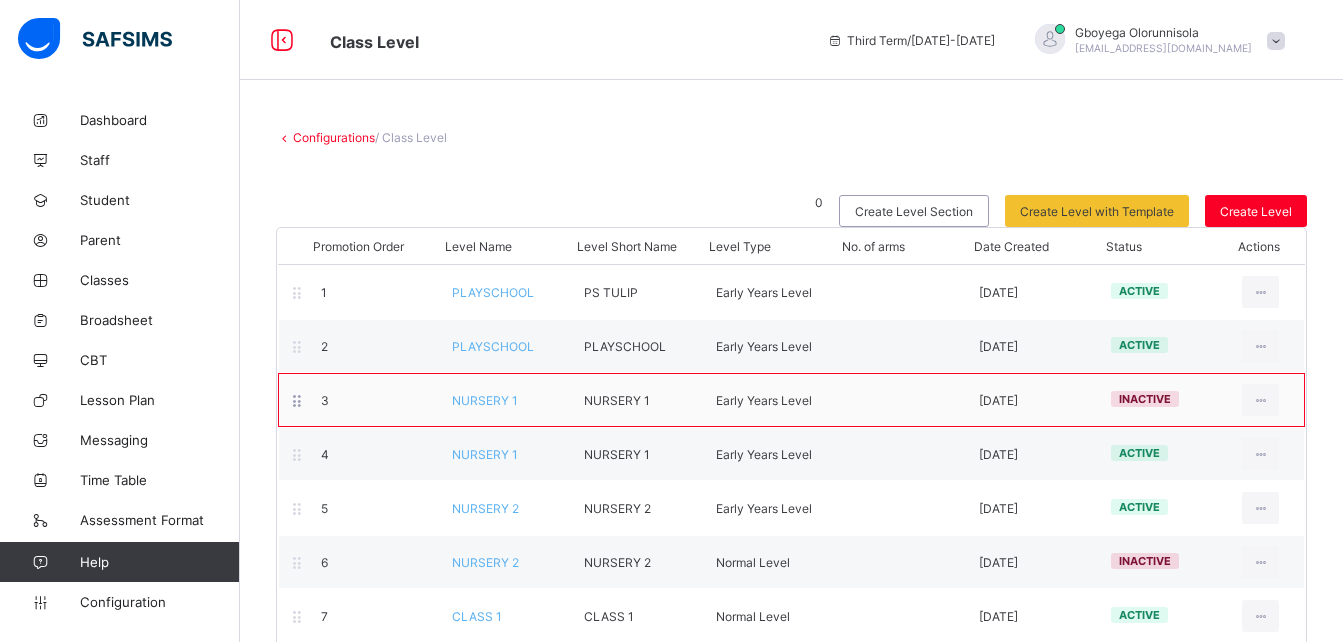 scroll, scrollTop: 302, scrollLeft: 0, axis: vertical 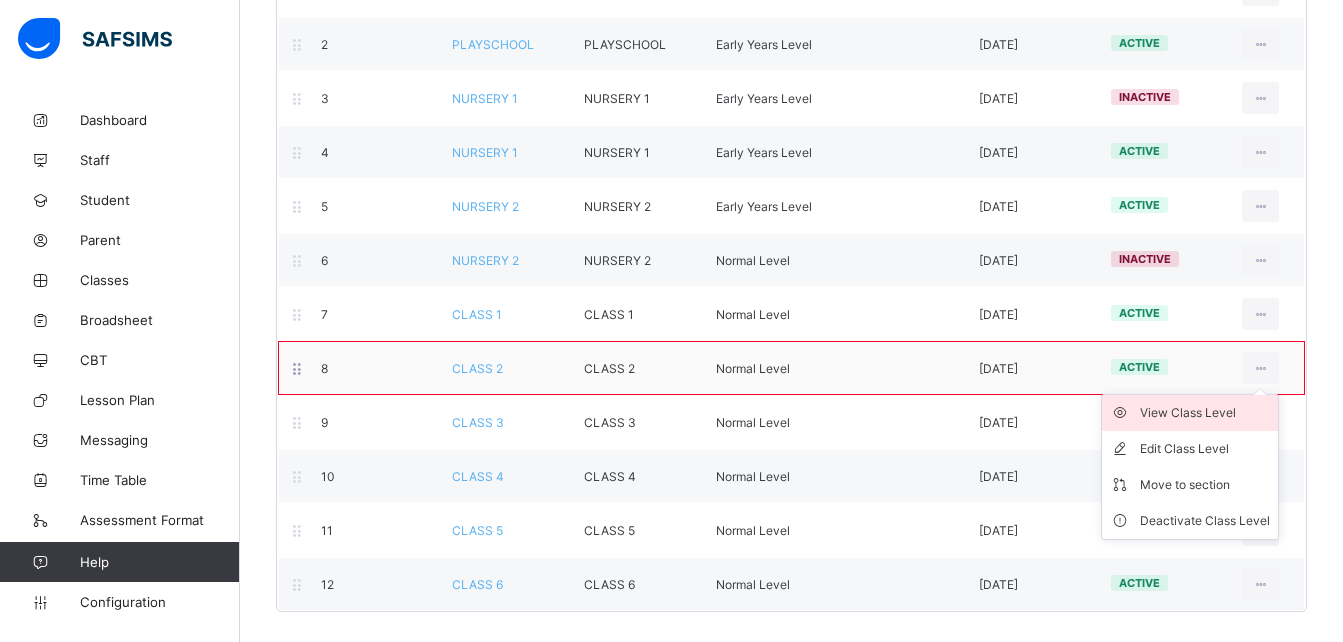 click on "View Class Level" at bounding box center (1205, 413) 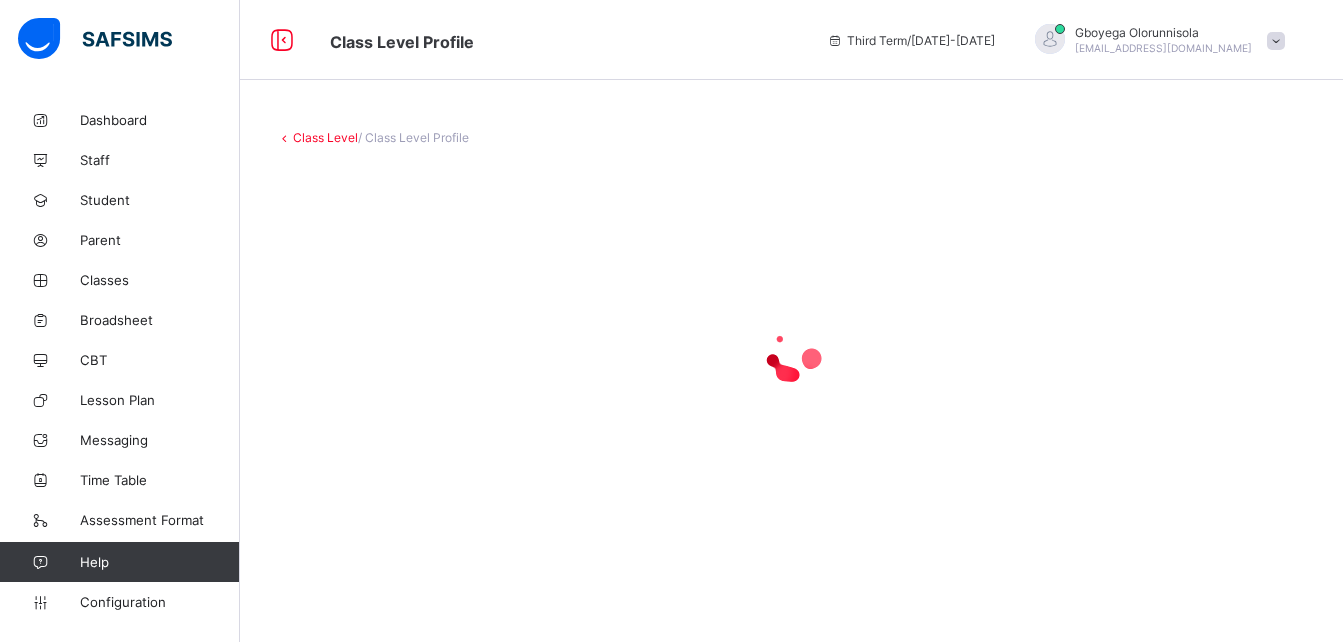 scroll, scrollTop: 0, scrollLeft: 0, axis: both 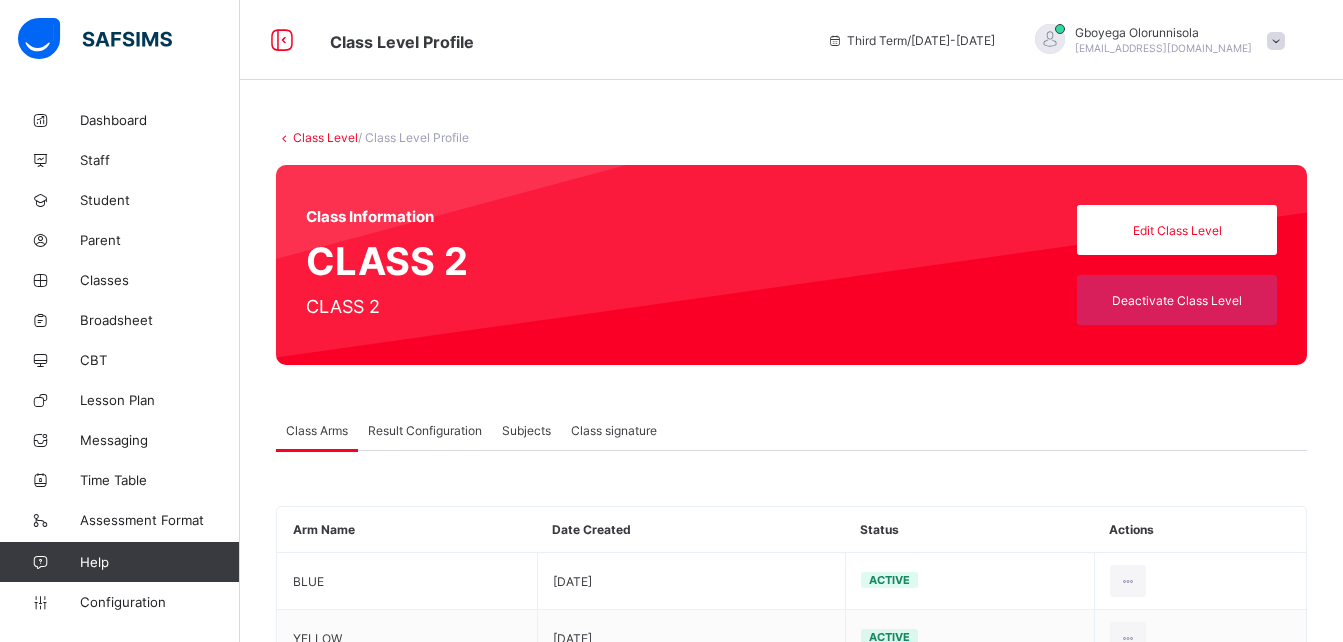 click on "Subjects" at bounding box center [526, 430] 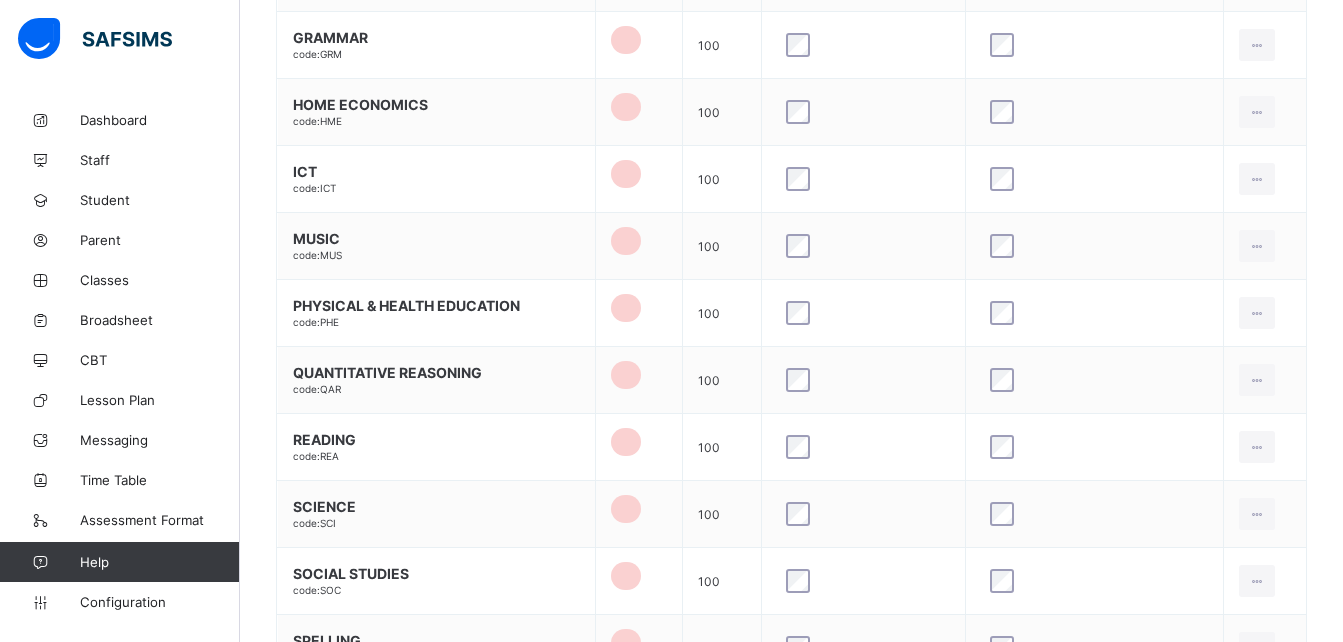 scroll, scrollTop: 1668, scrollLeft: 0, axis: vertical 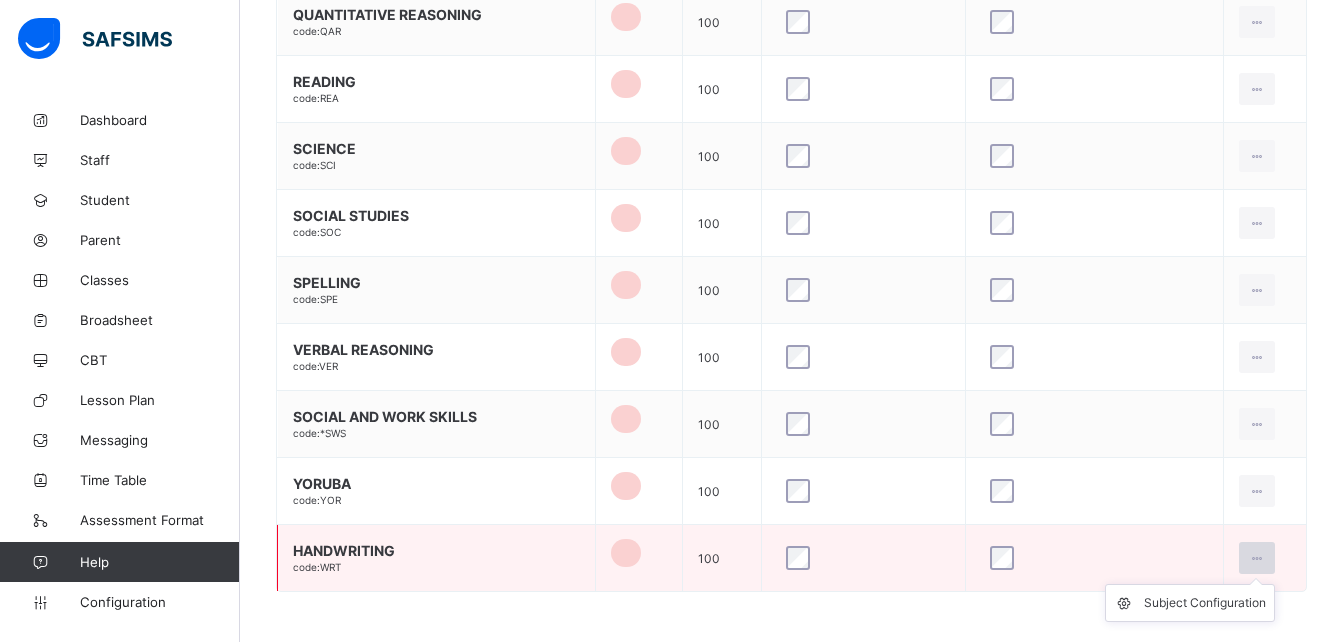 click at bounding box center [1257, 558] 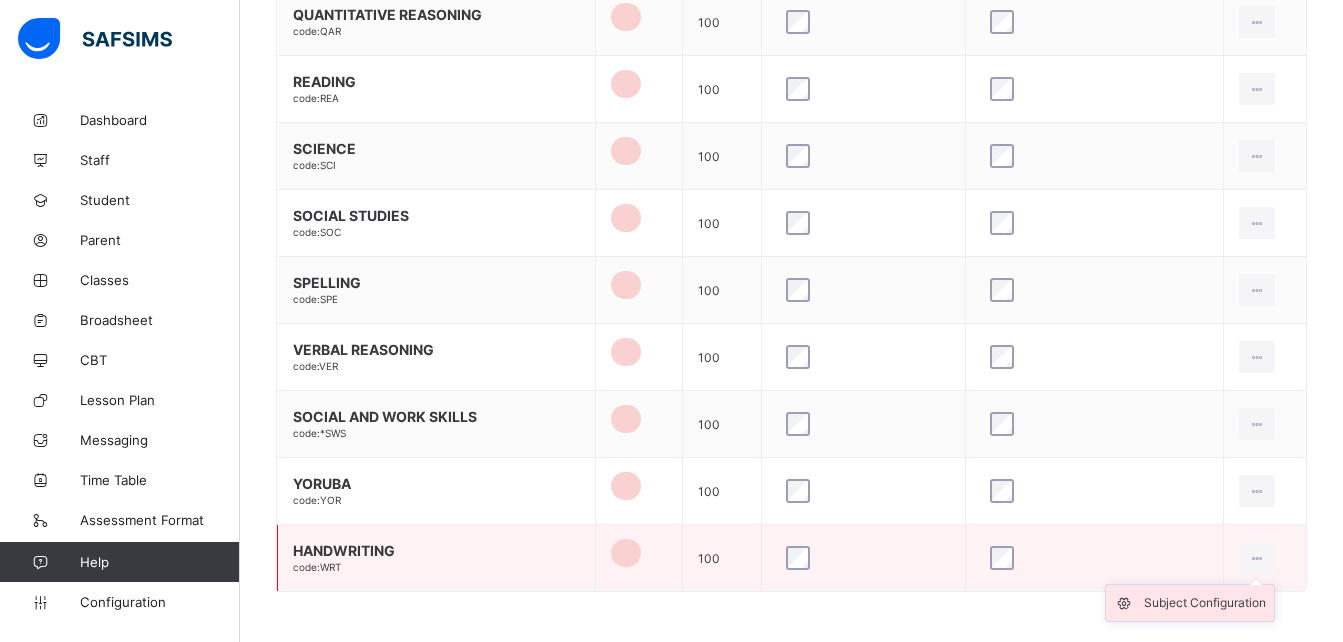 click on "Subject Configuration" at bounding box center [1205, 603] 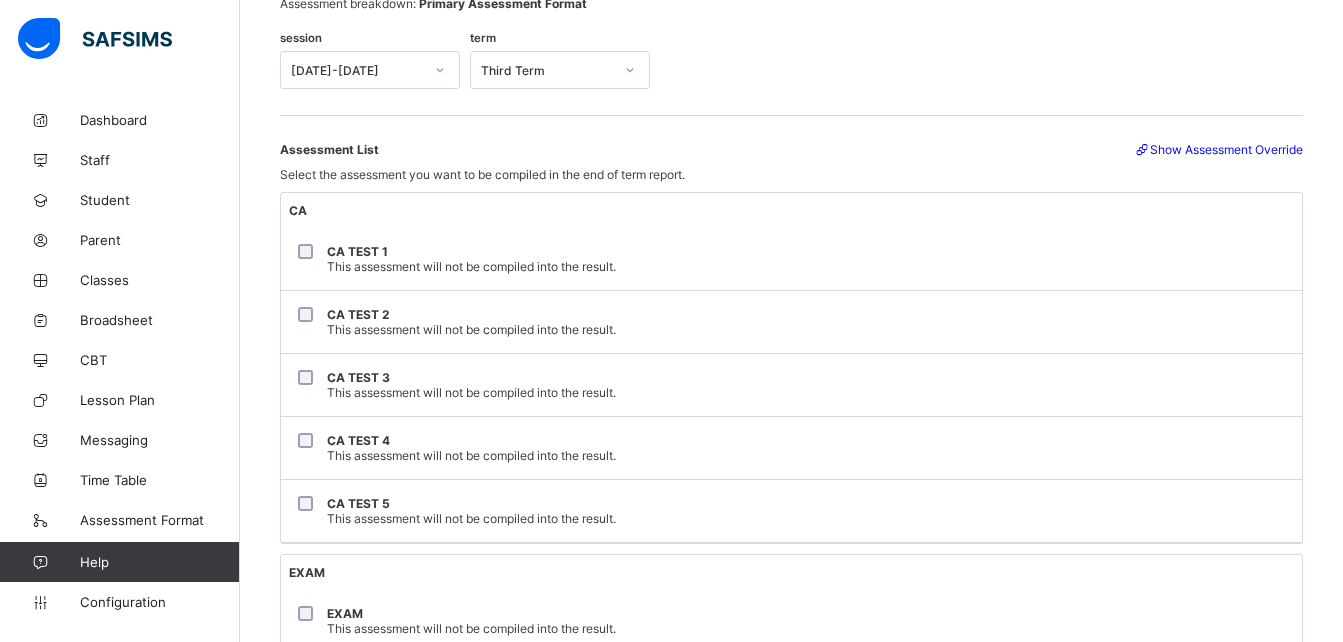 scroll, scrollTop: 246, scrollLeft: 0, axis: vertical 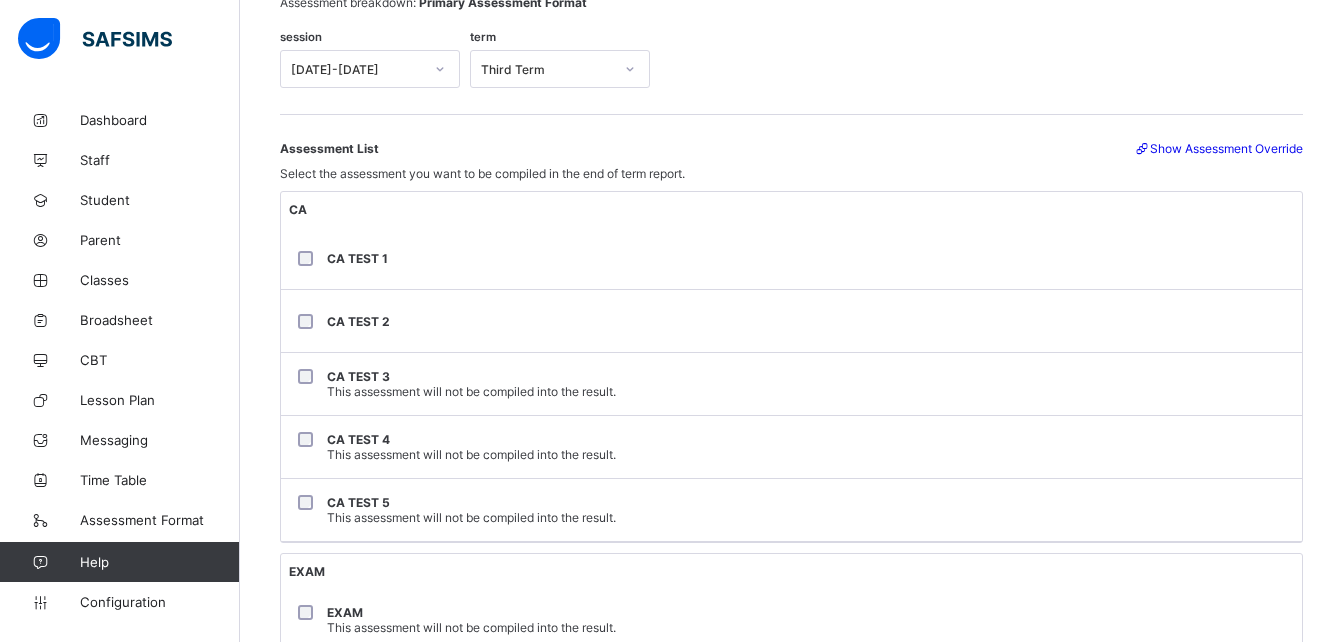 click on "CA TEST 3 This assessment will not be compiled into the result." at bounding box center (791, 384) 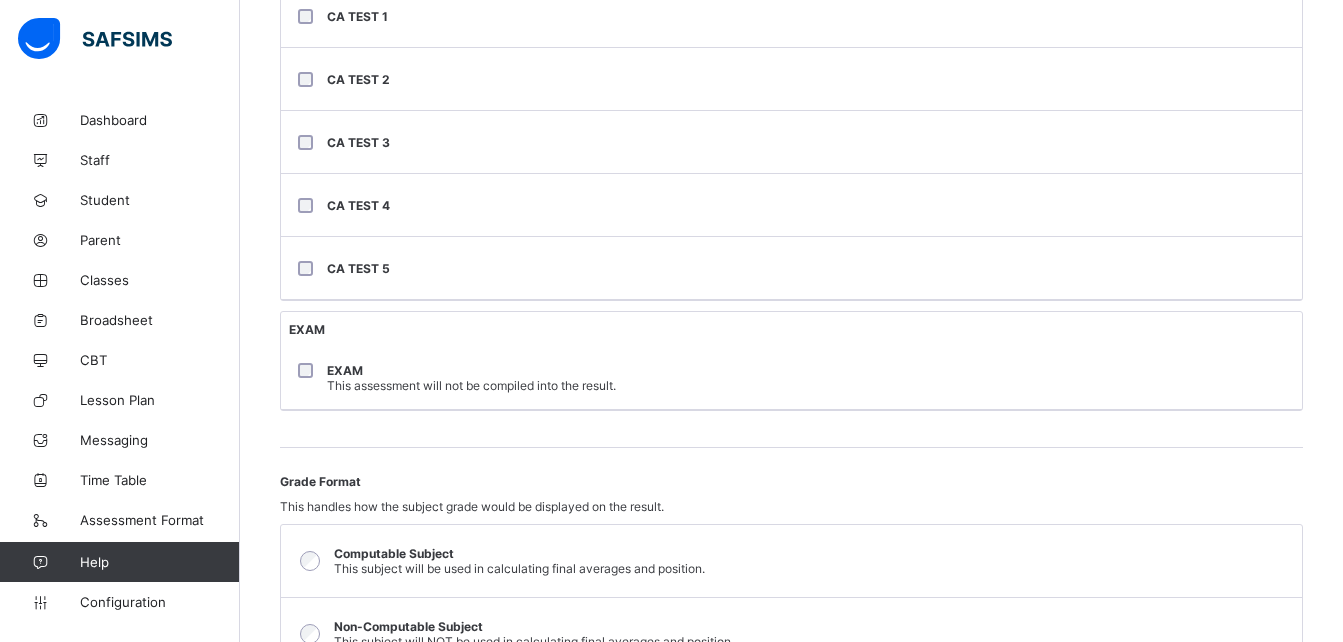 scroll, scrollTop: 673, scrollLeft: 0, axis: vertical 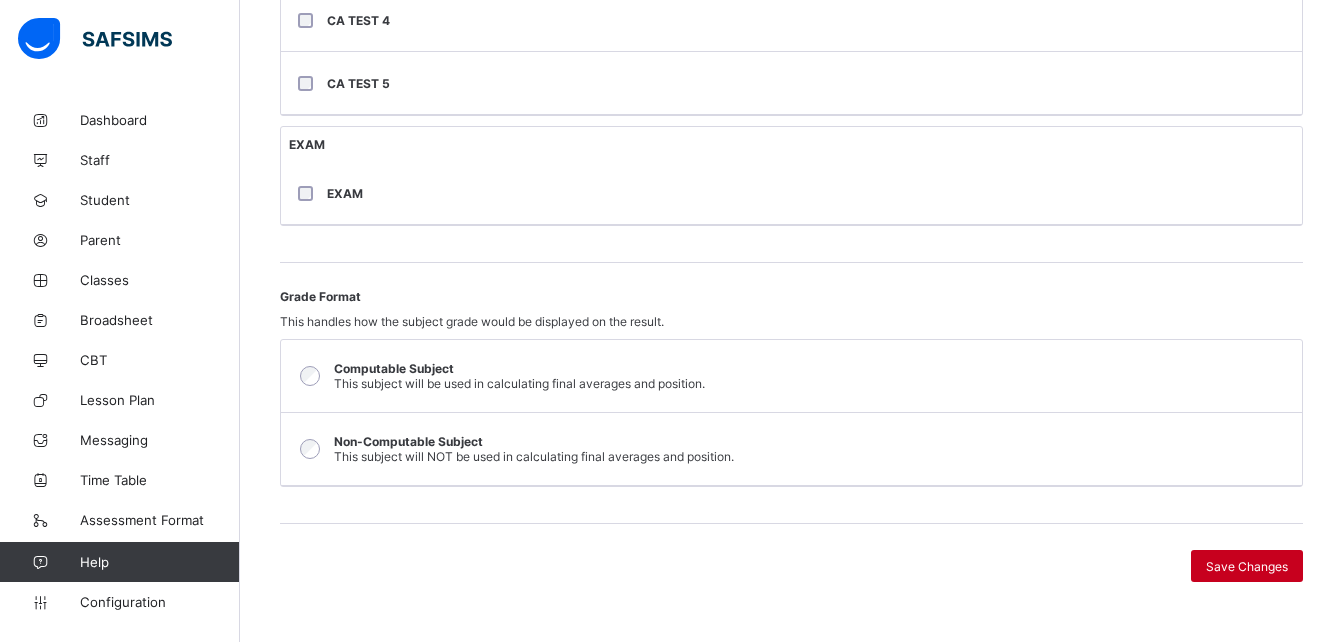 click on "Save Changes" at bounding box center [1247, 566] 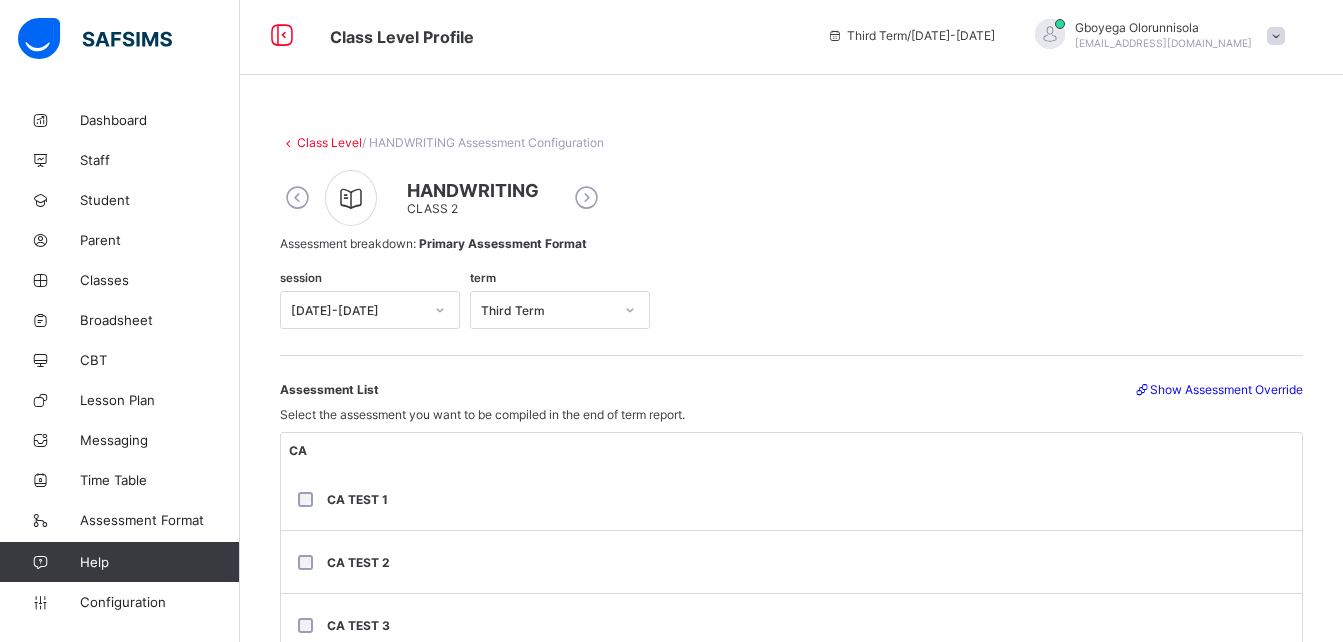 scroll, scrollTop: 0, scrollLeft: 0, axis: both 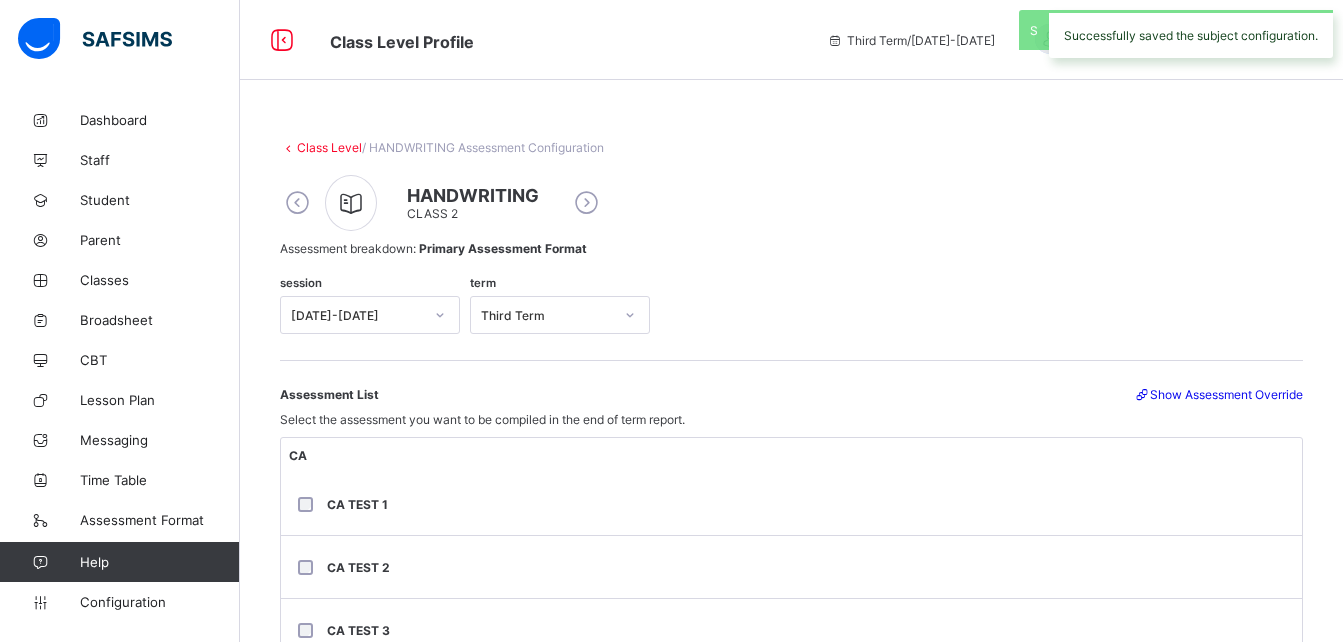 click at bounding box center (297, 203) 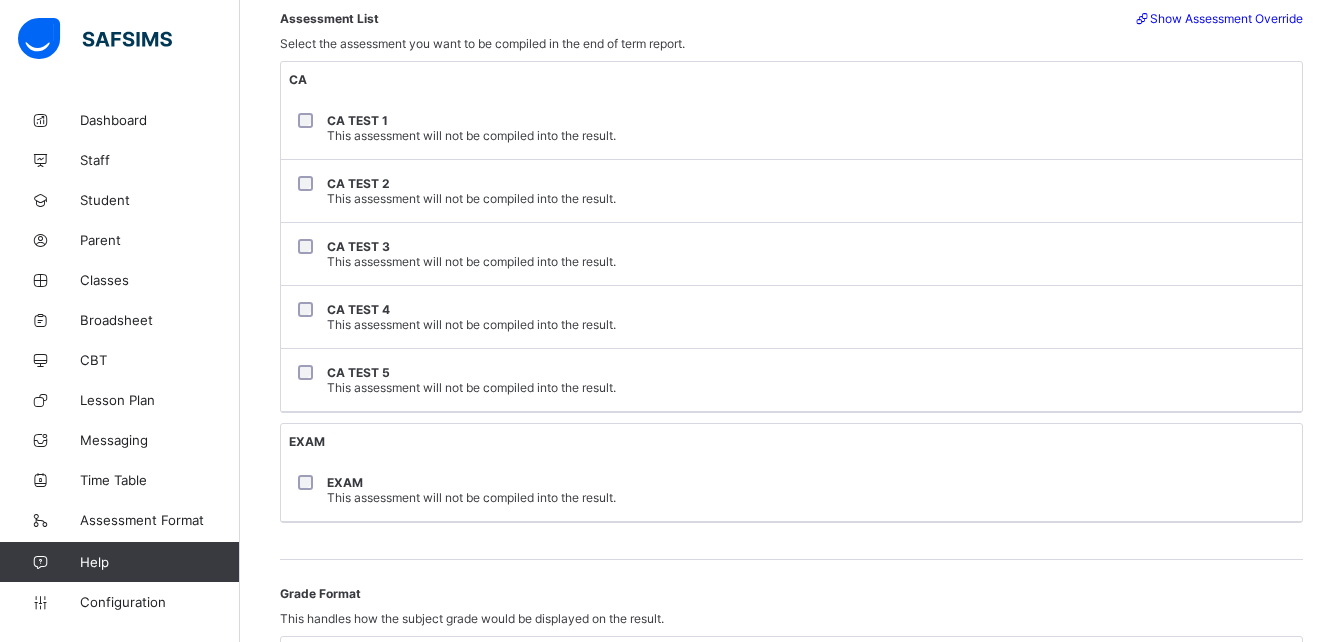 scroll, scrollTop: 375, scrollLeft: 0, axis: vertical 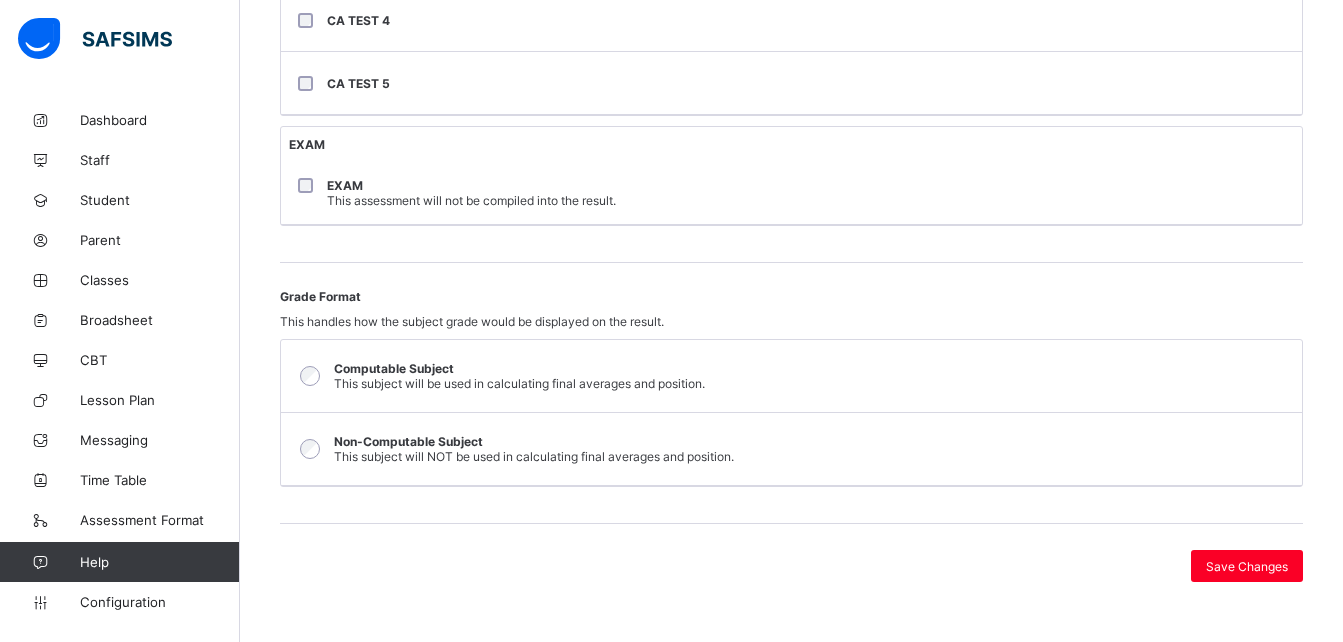 click on "Non-Computable Subject" at bounding box center [408, 441] 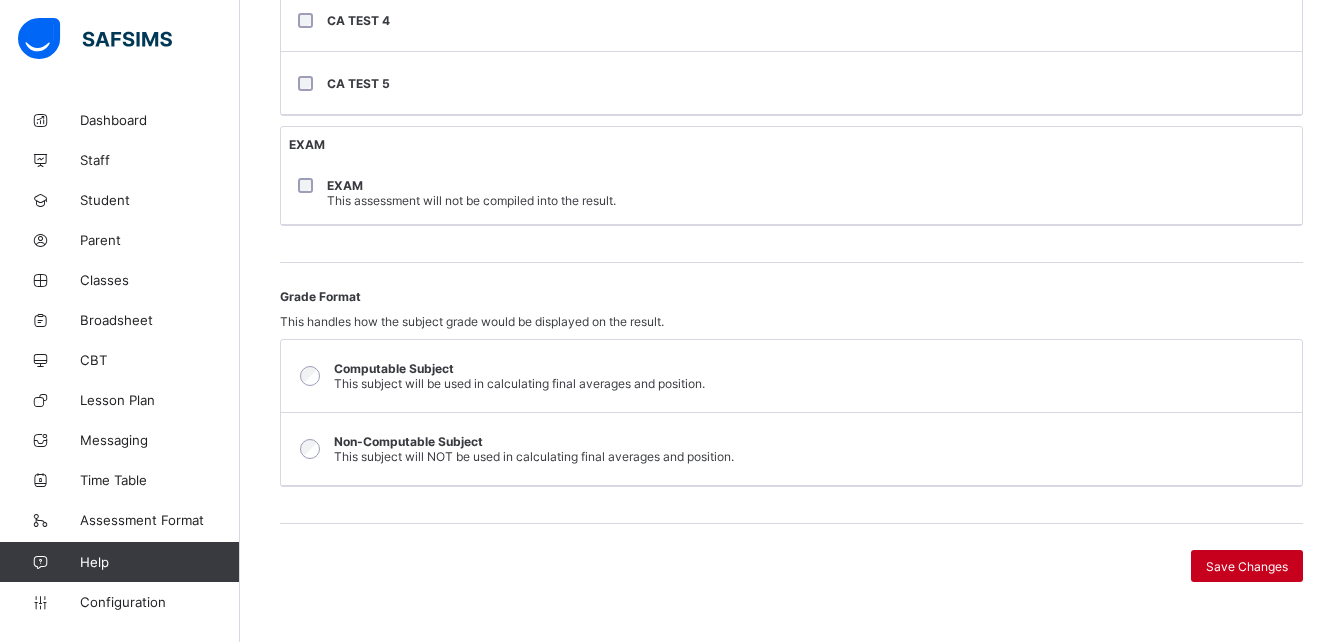 click on "Save Changes" at bounding box center (1247, 566) 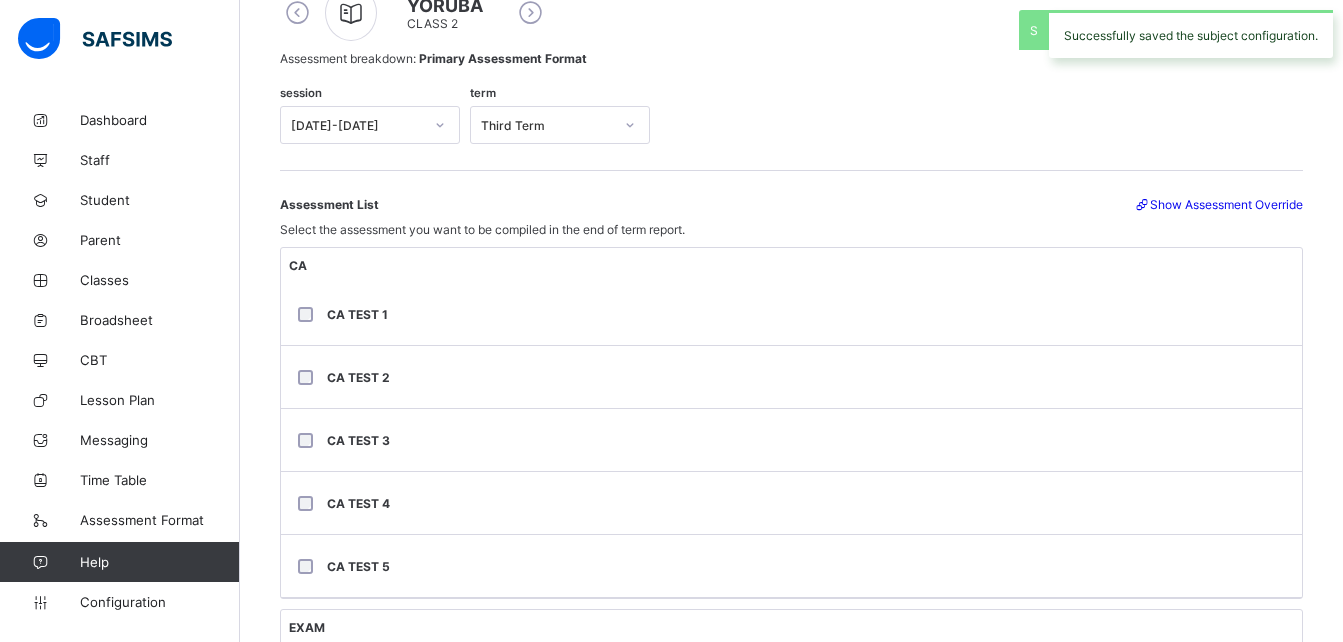 scroll, scrollTop: 0, scrollLeft: 0, axis: both 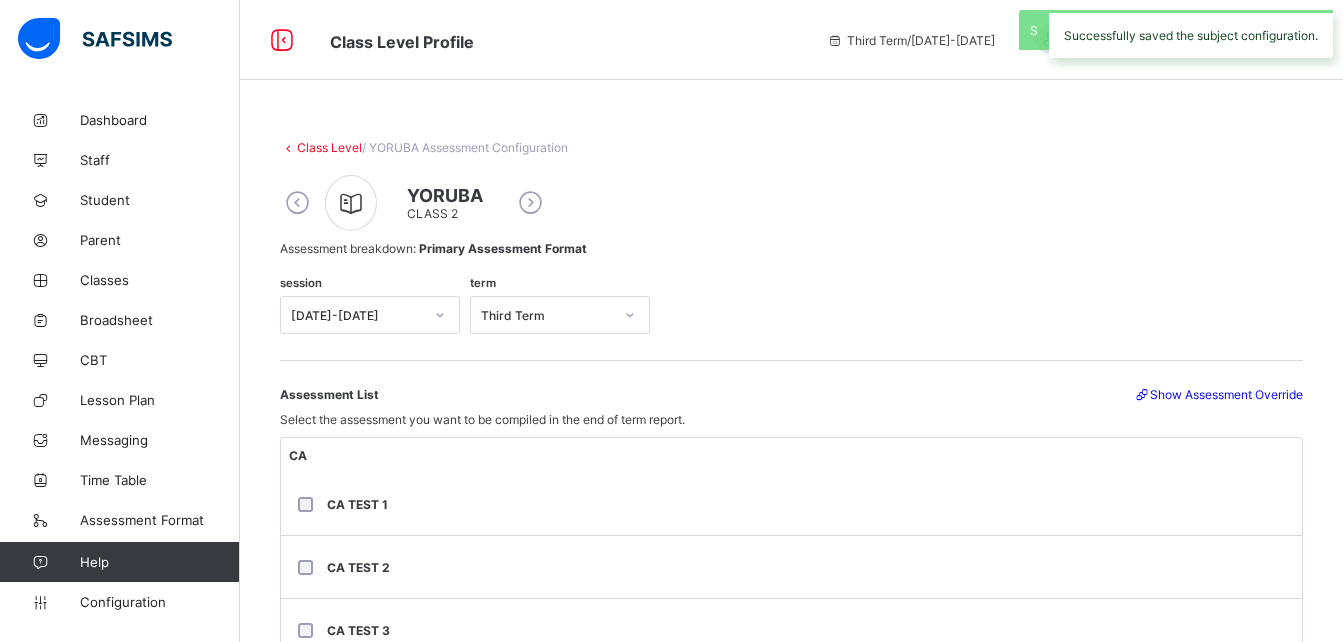 click at bounding box center (297, 203) 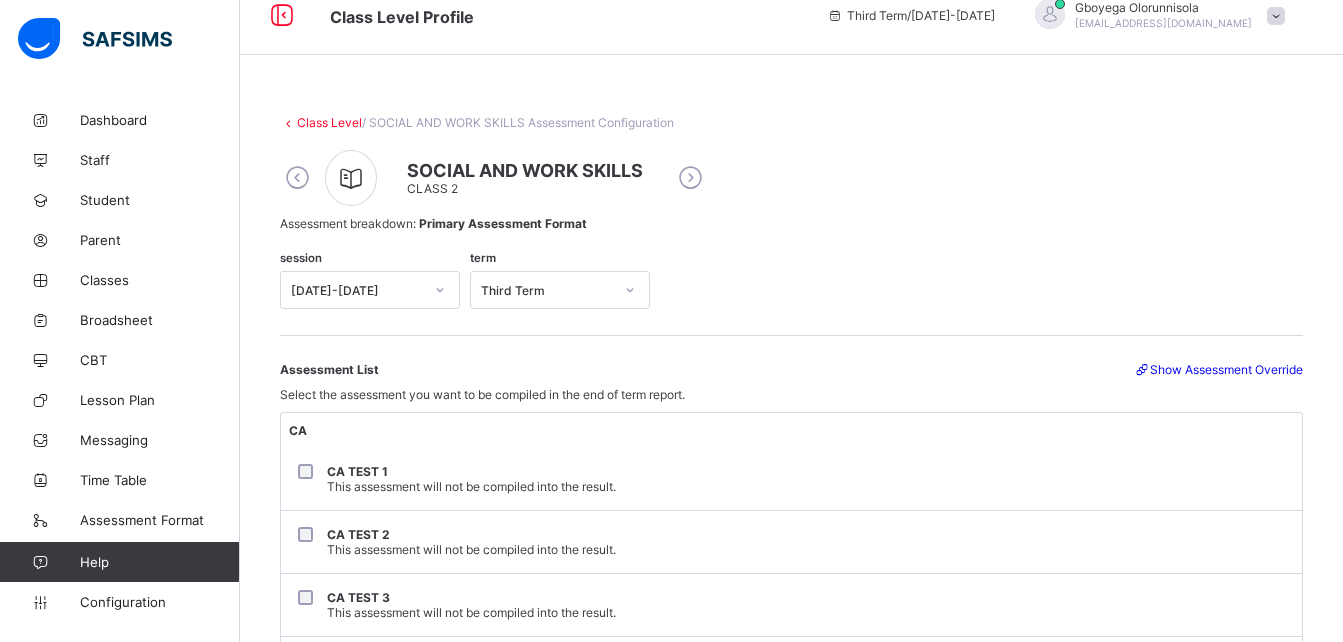 scroll, scrollTop: 0, scrollLeft: 0, axis: both 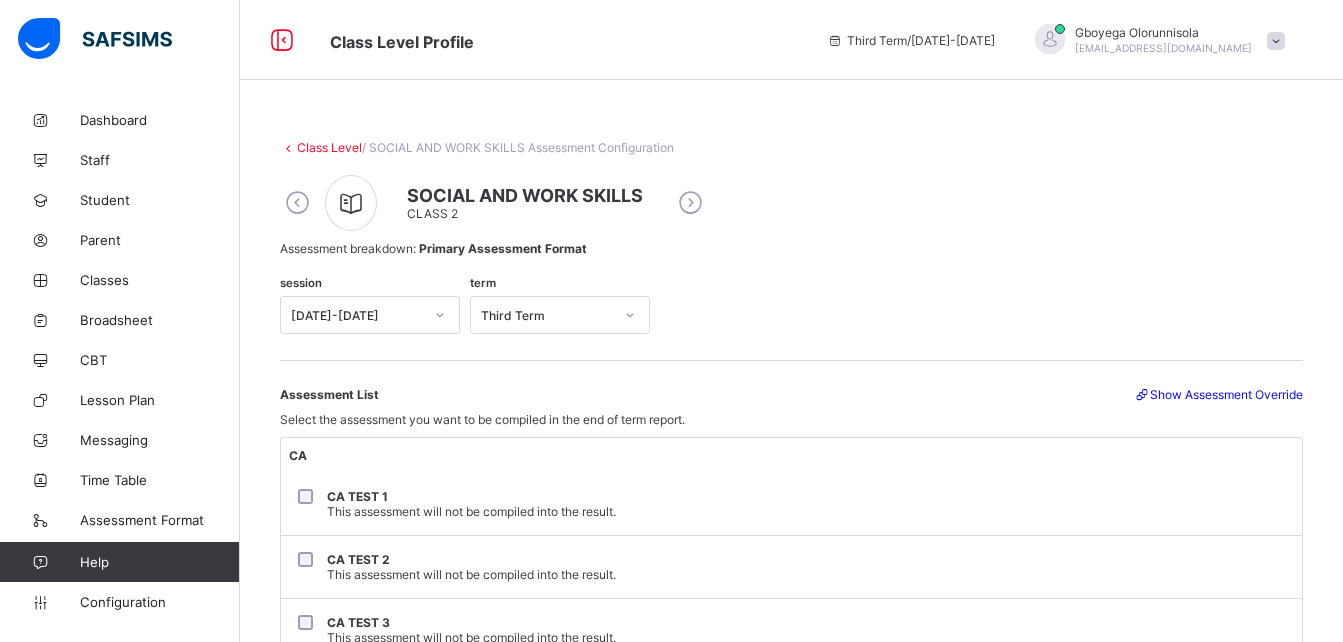 click at bounding box center (297, 203) 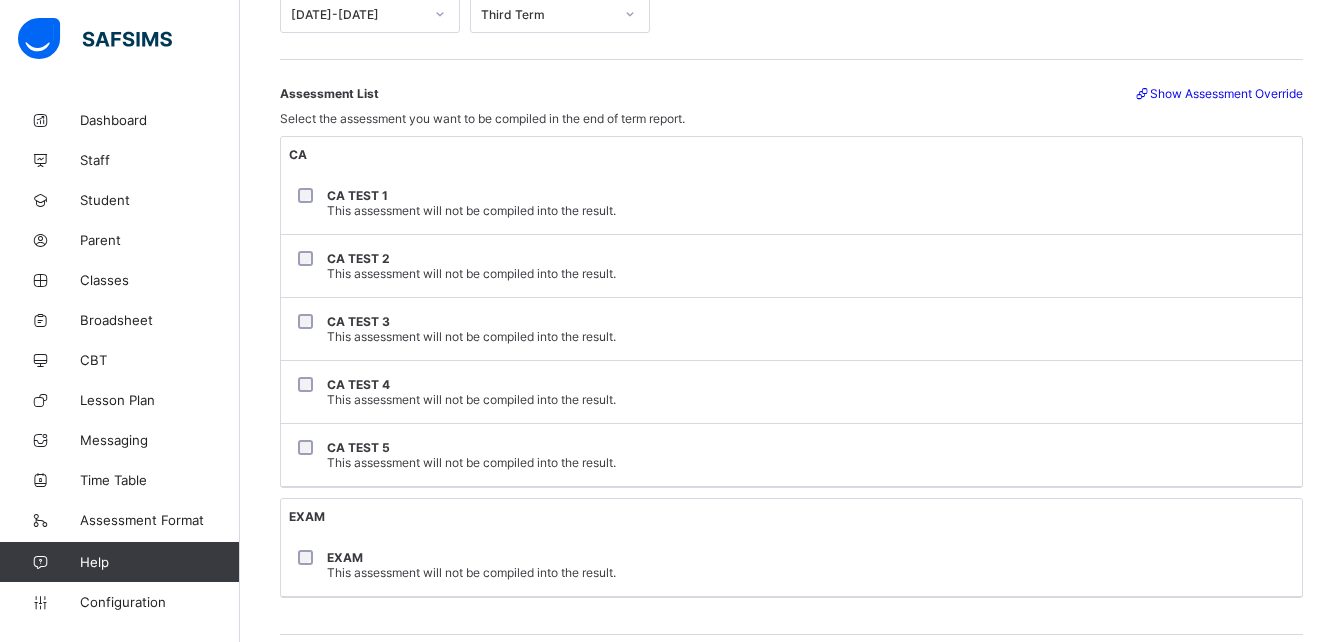 scroll, scrollTop: 302, scrollLeft: 0, axis: vertical 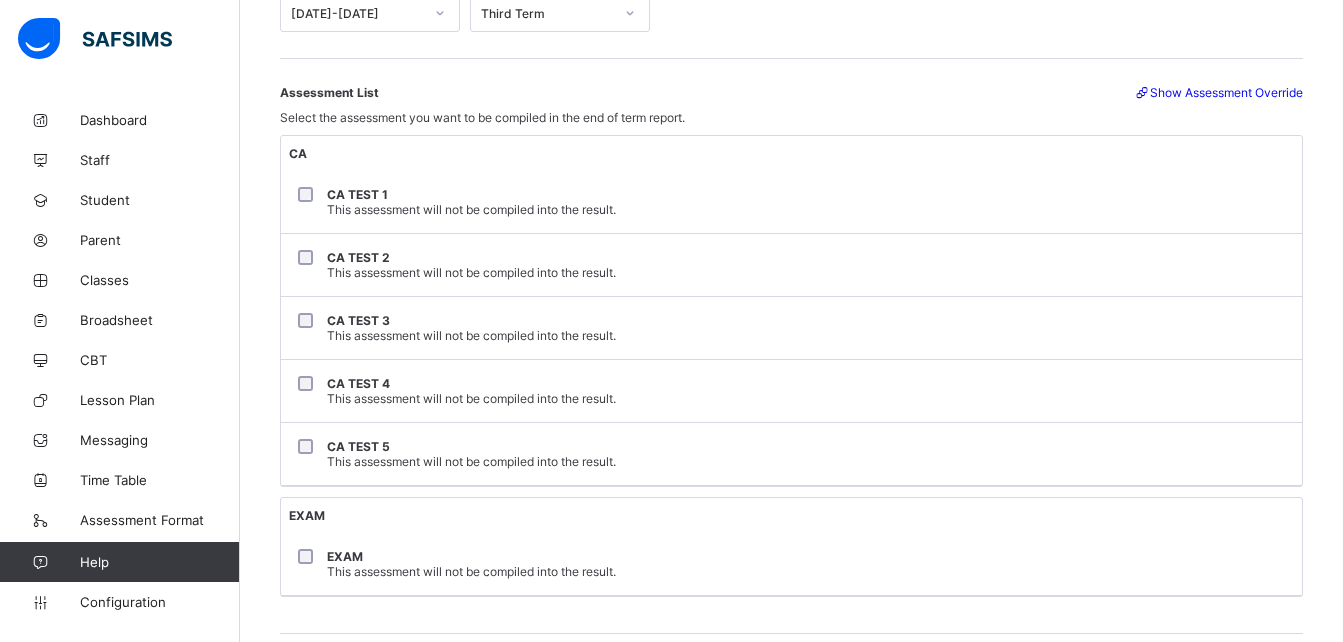 click on "CA TEST 1 This assessment will not be compiled into the result." at bounding box center (791, 202) 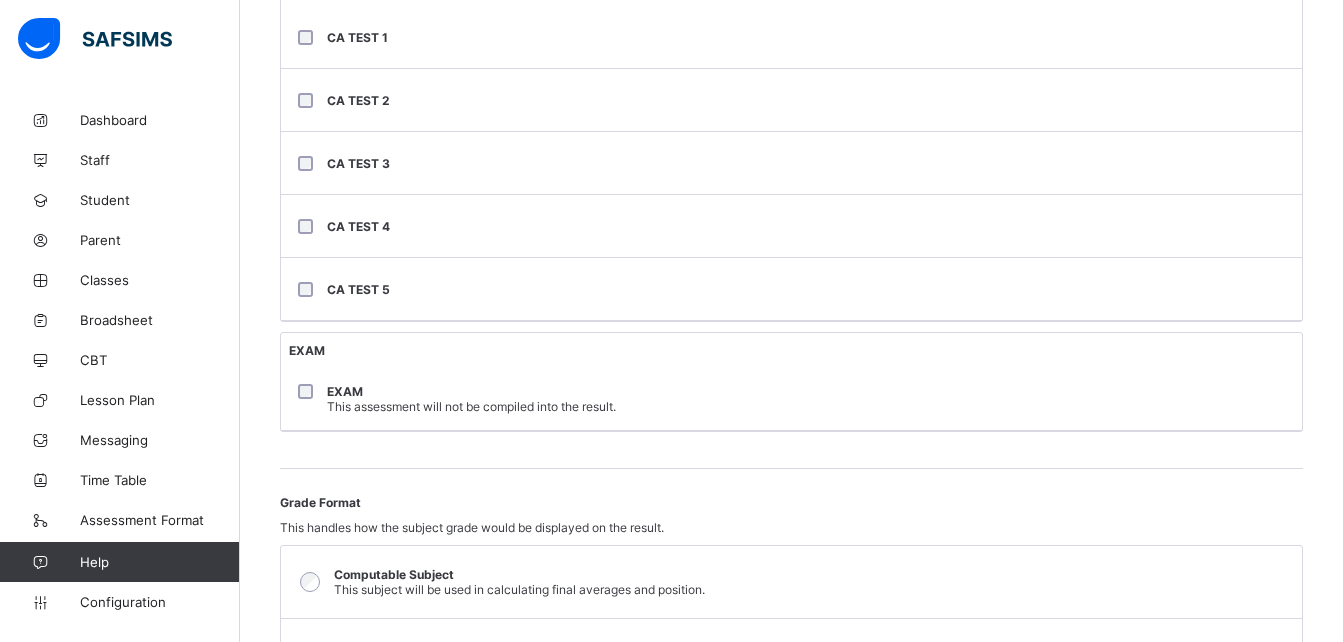 scroll, scrollTop: 471, scrollLeft: 0, axis: vertical 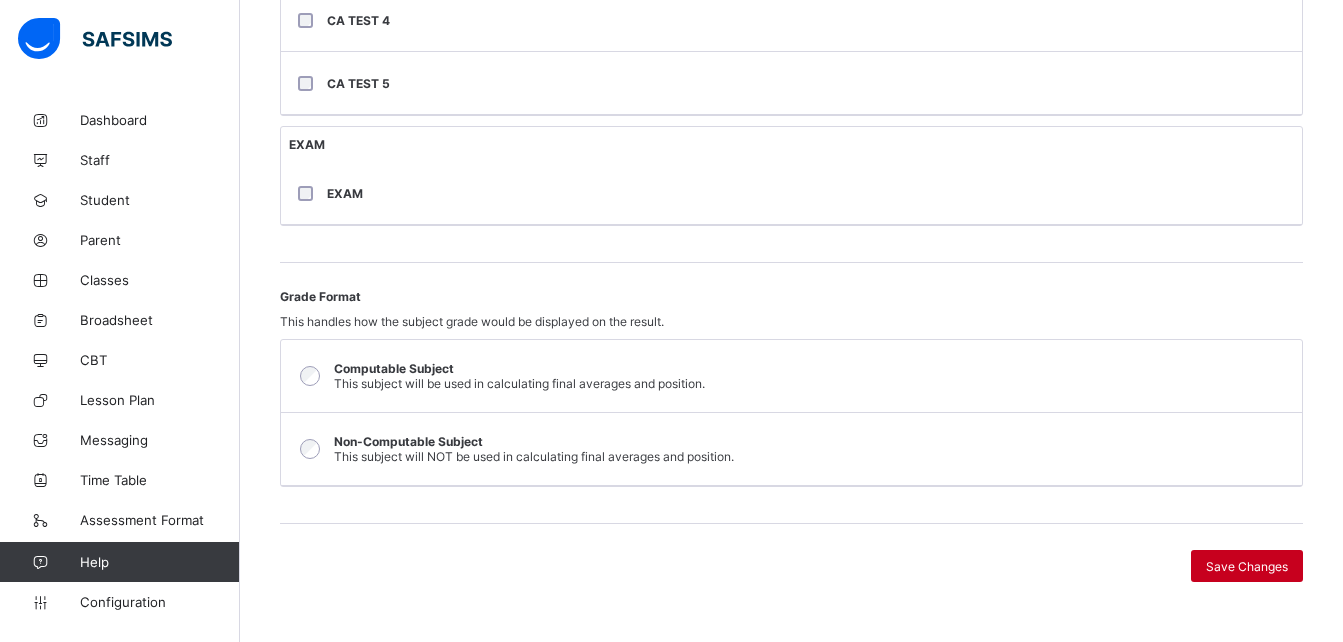 click on "Save Changes" at bounding box center [1247, 566] 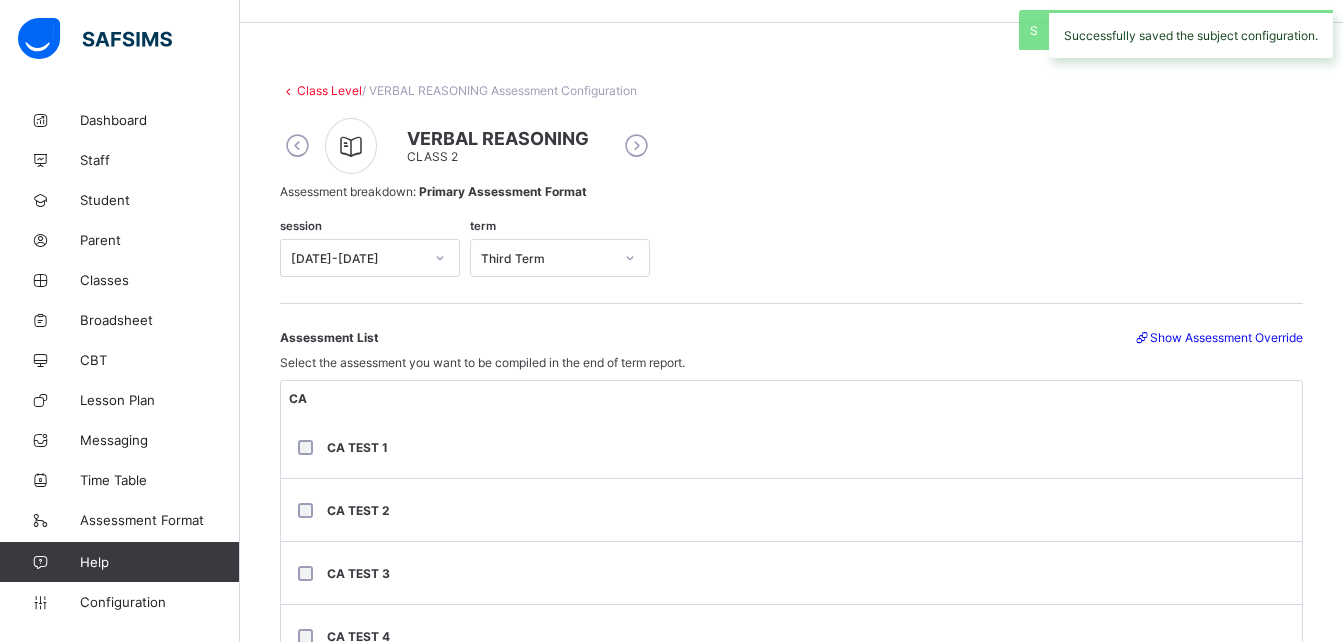 scroll, scrollTop: 52, scrollLeft: 0, axis: vertical 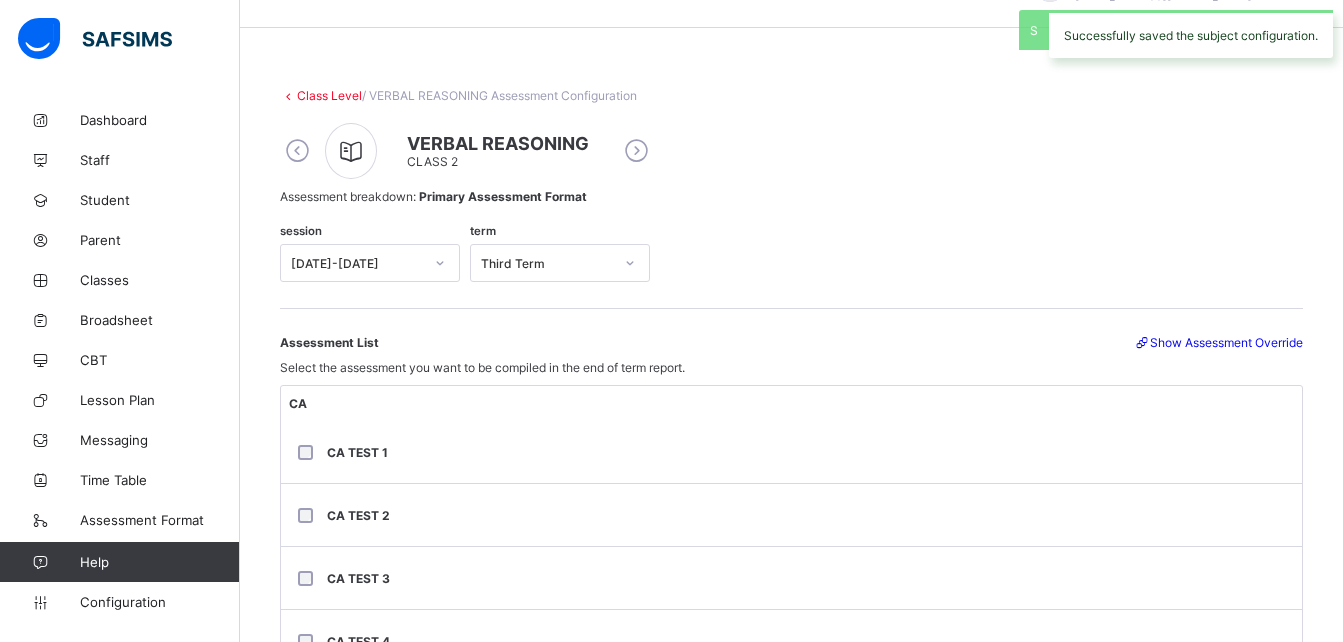 click at bounding box center (297, 151) 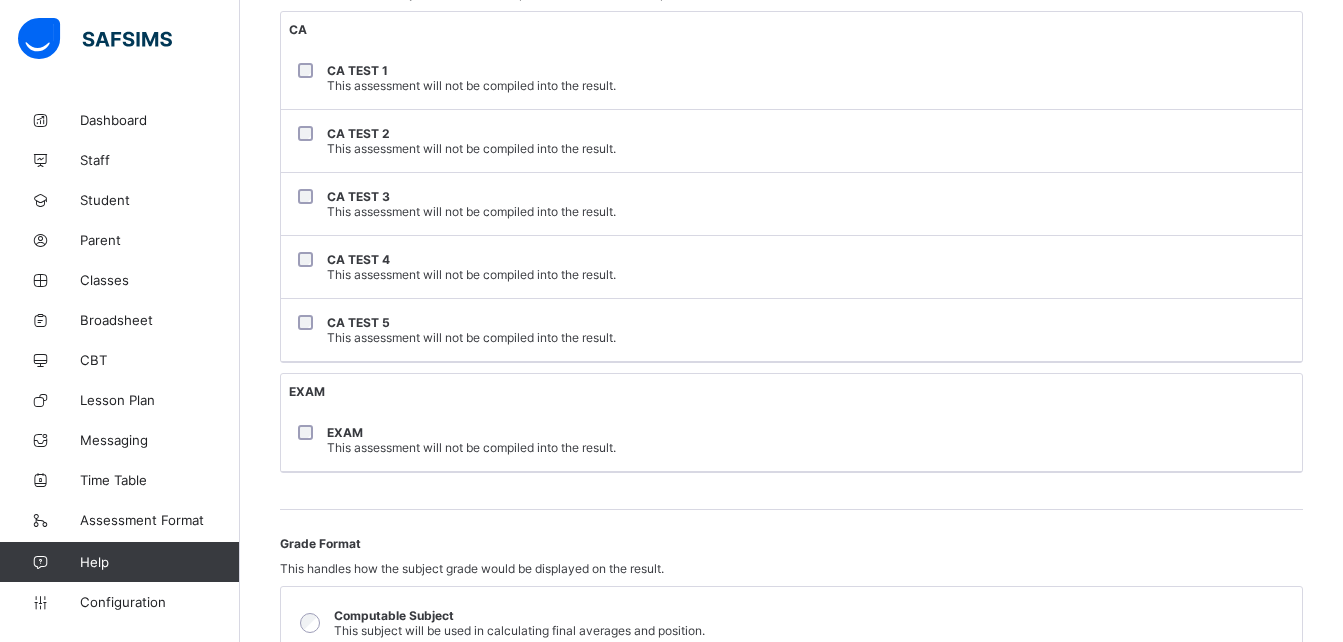 scroll, scrollTop: 349, scrollLeft: 0, axis: vertical 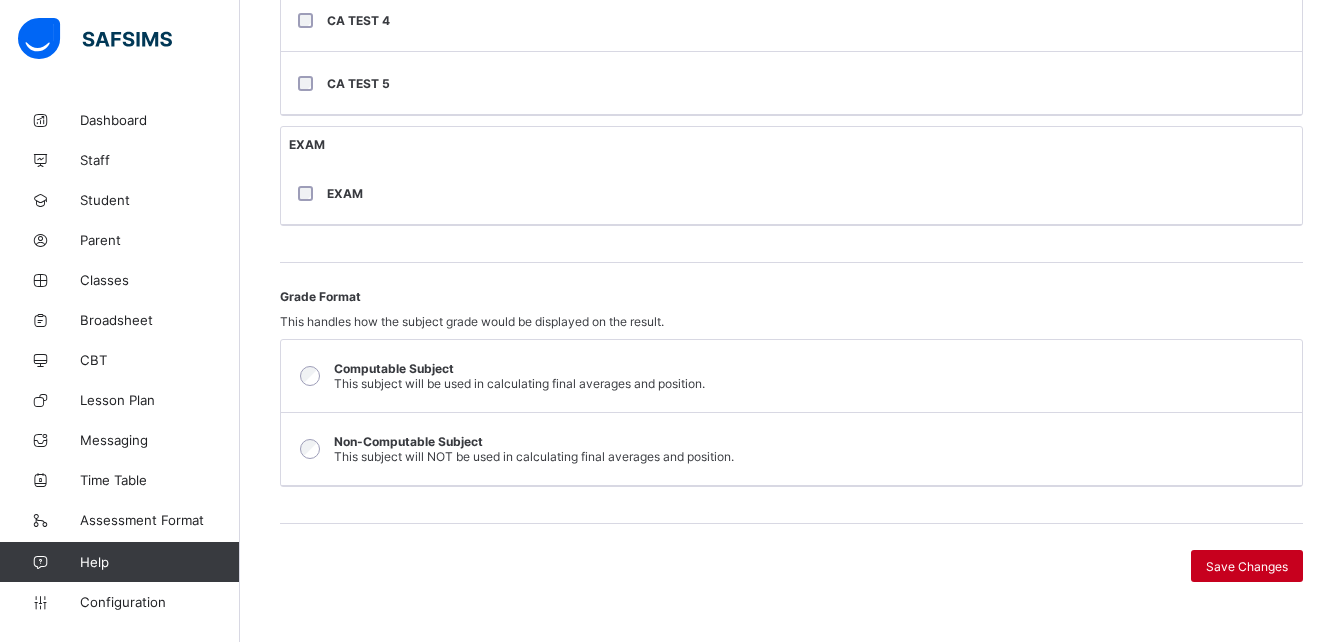 click on "Save Changes" at bounding box center (1247, 566) 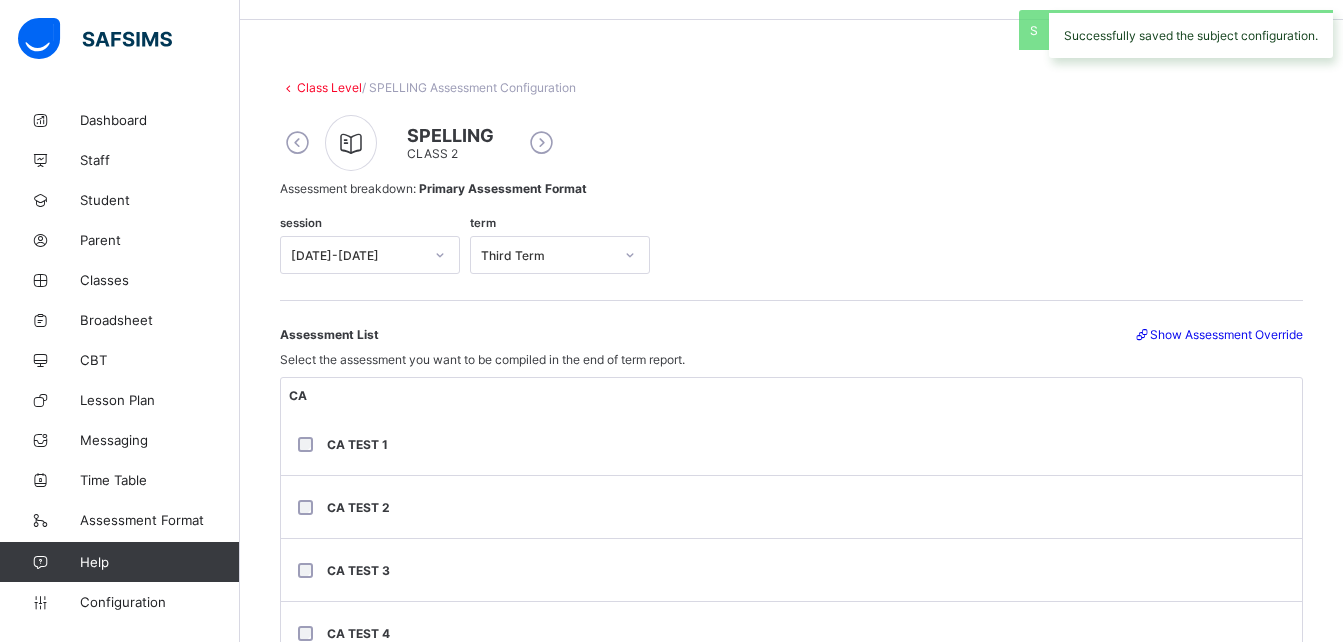 scroll, scrollTop: 45, scrollLeft: 0, axis: vertical 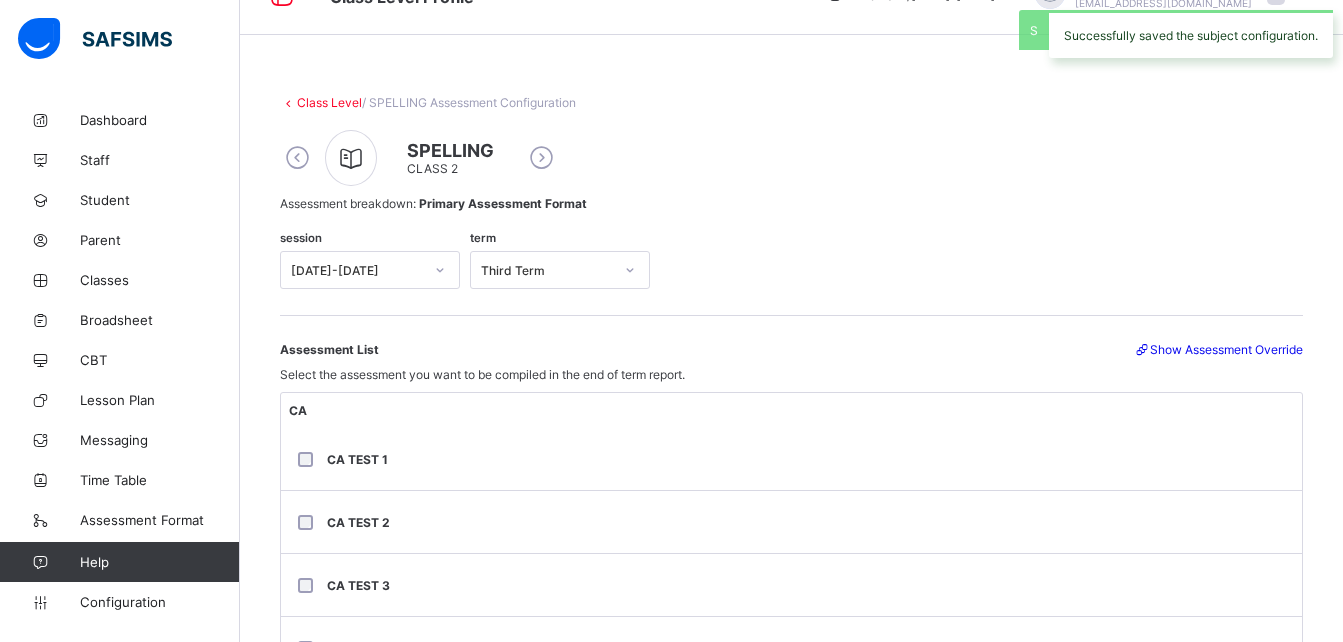 click at bounding box center (297, 158) 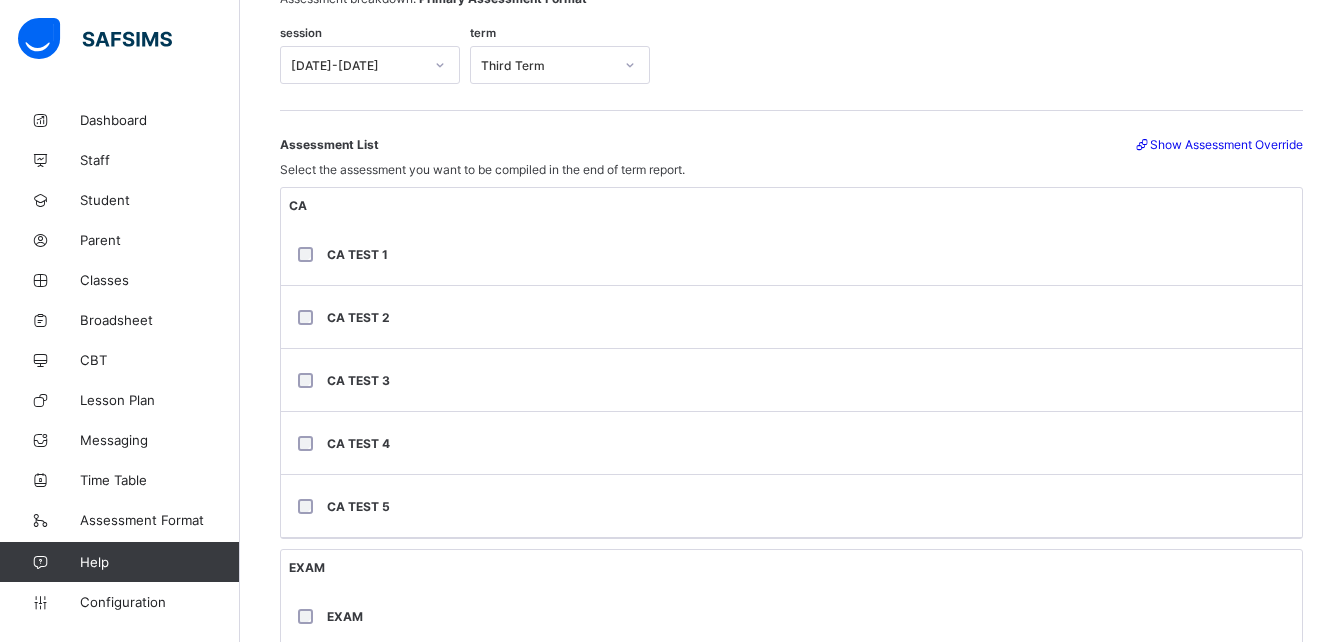 scroll, scrollTop: 0, scrollLeft: 0, axis: both 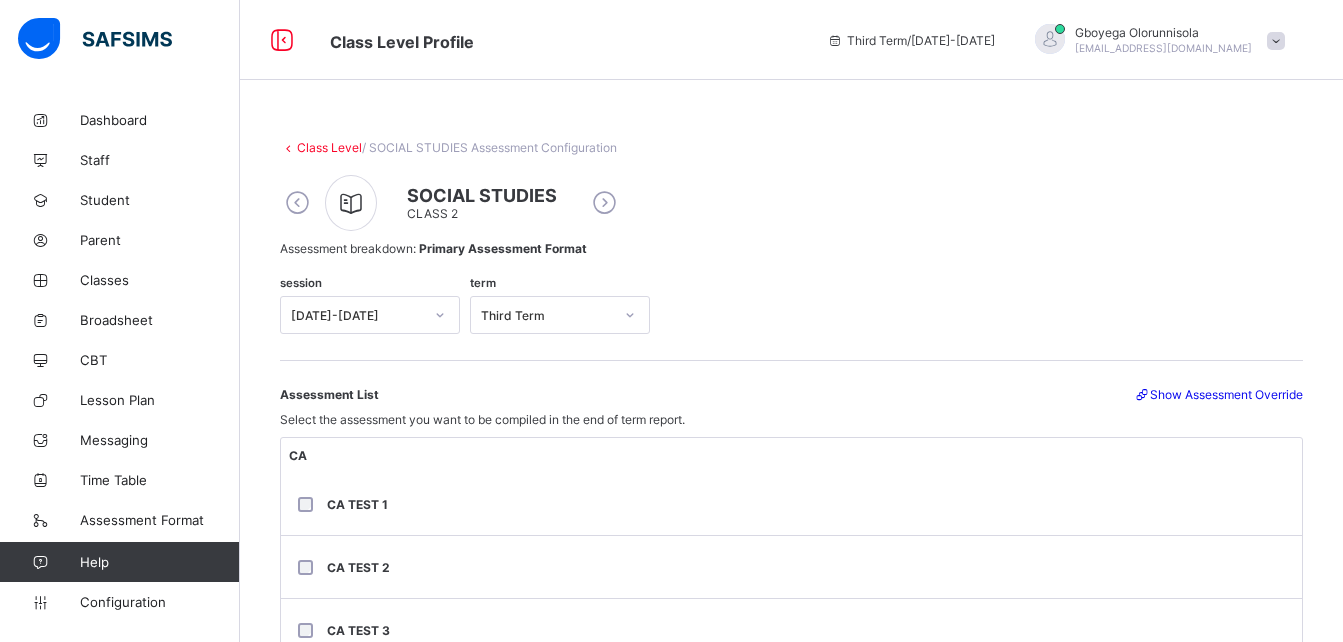 click at bounding box center [297, 203] 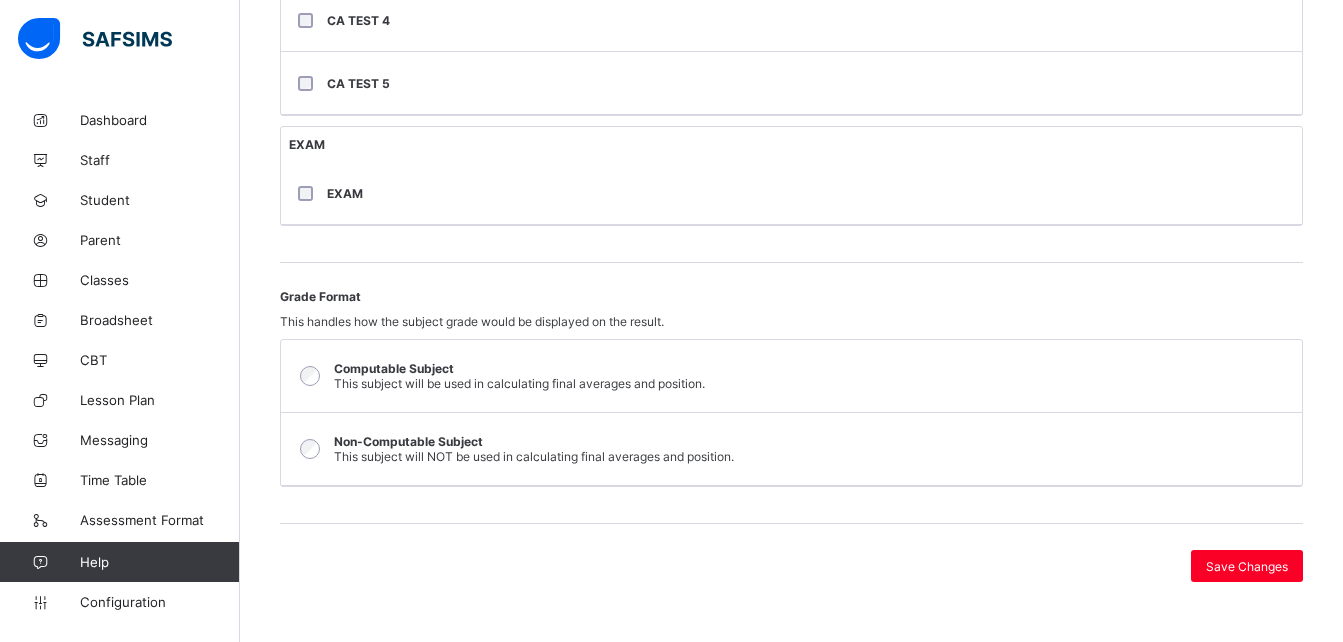 scroll, scrollTop: 0, scrollLeft: 0, axis: both 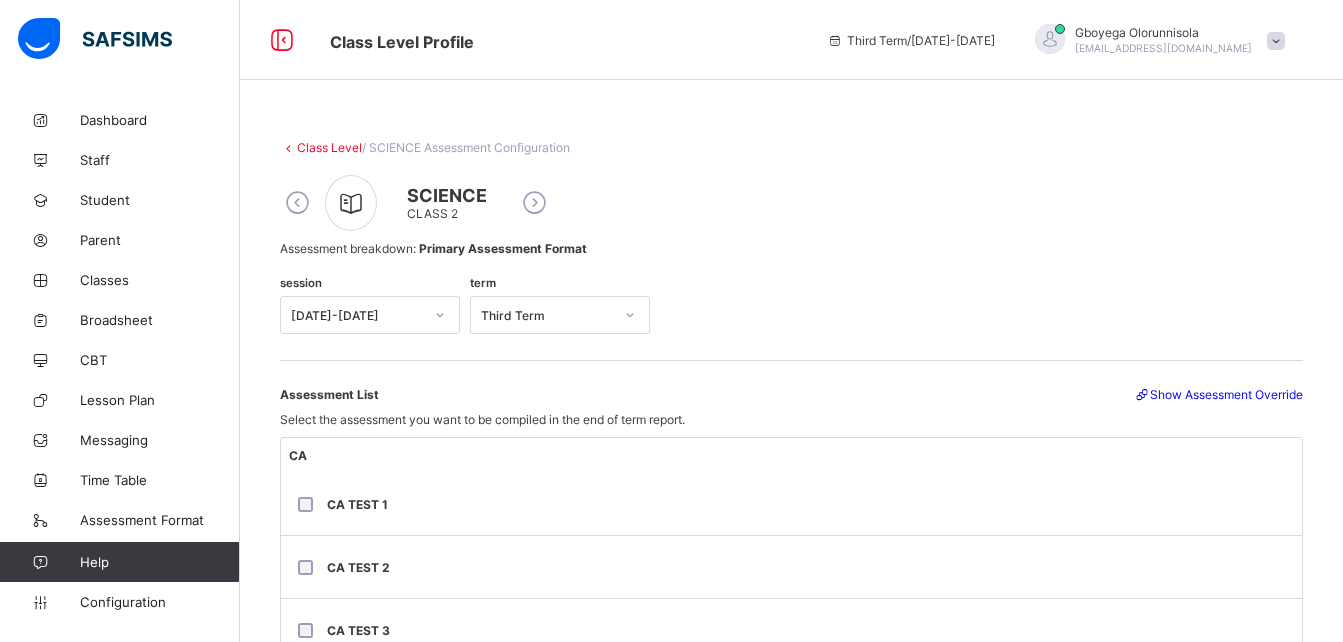 click at bounding box center [297, 203] 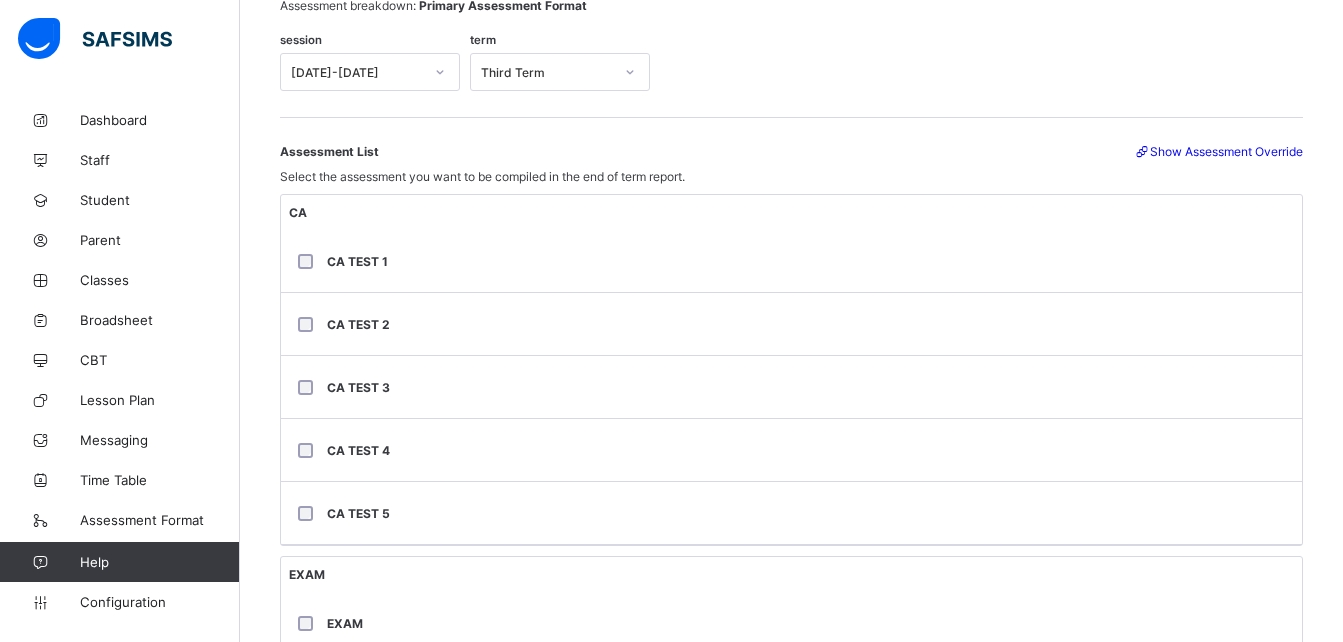 scroll, scrollTop: 0, scrollLeft: 0, axis: both 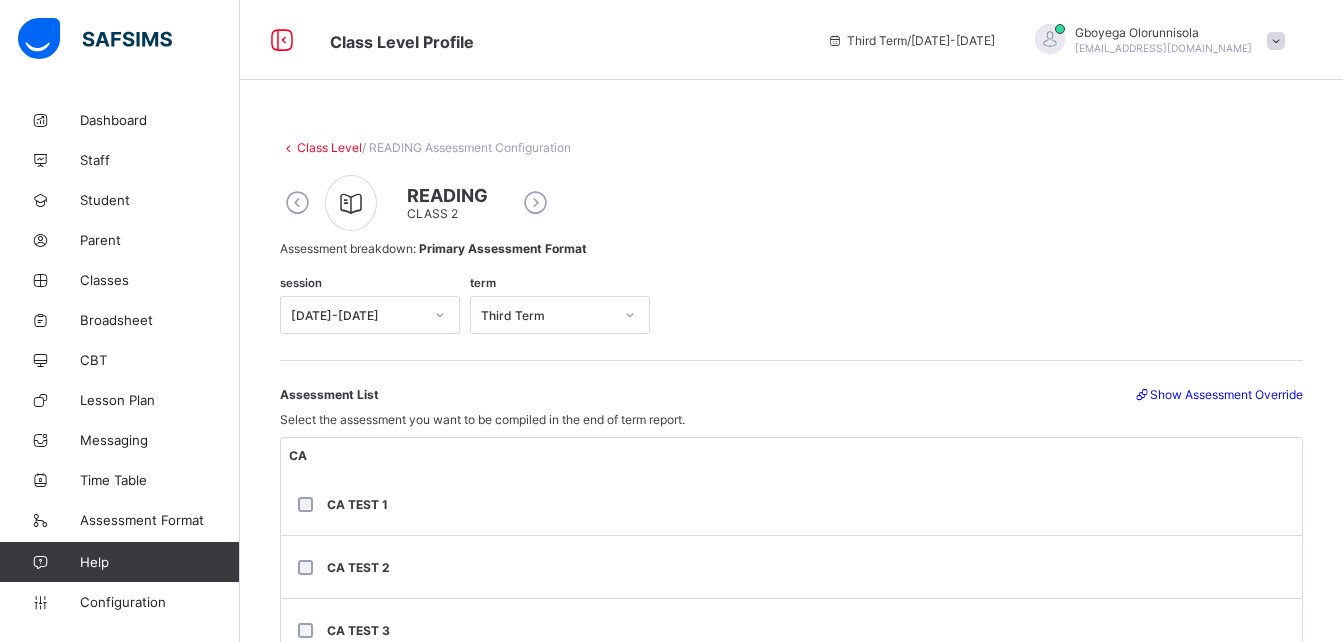 click on "Class Level" at bounding box center [329, 147] 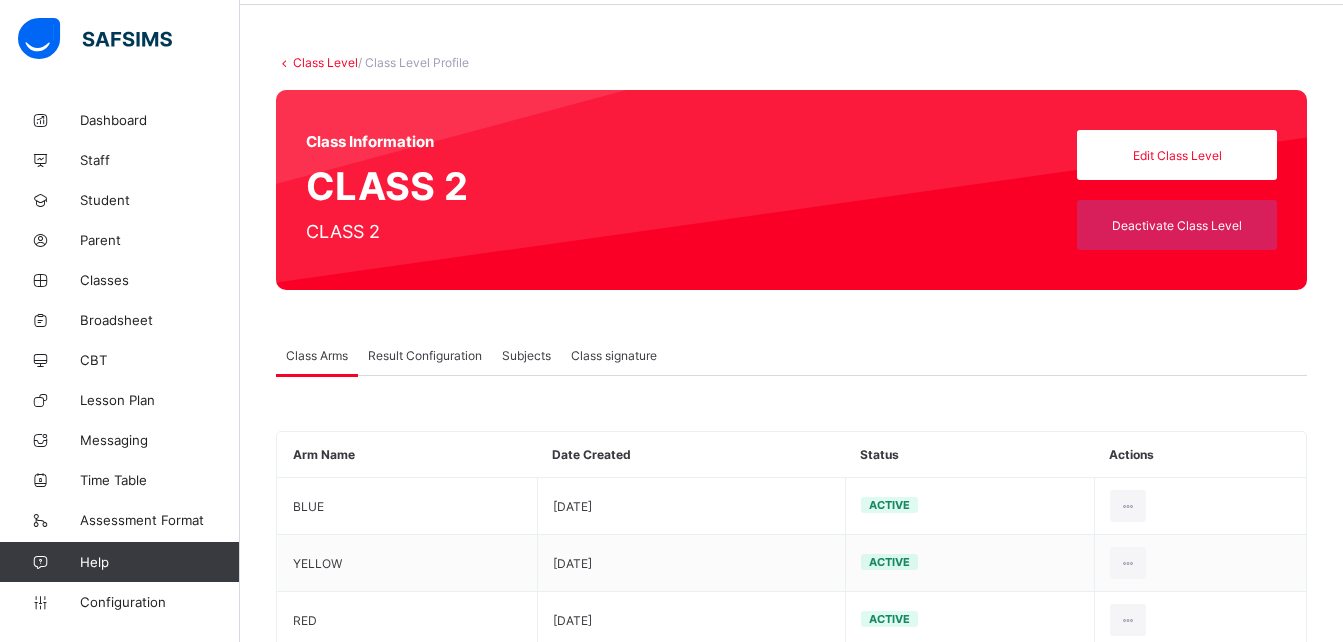 scroll, scrollTop: 0, scrollLeft: 0, axis: both 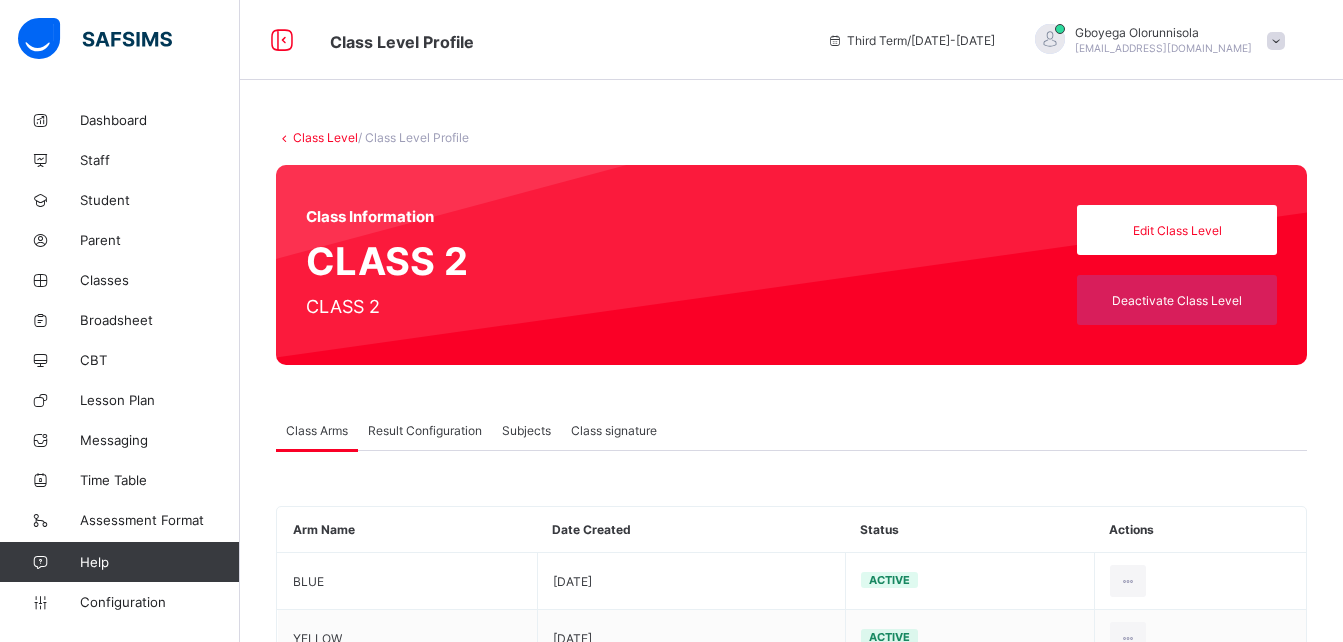 click on "Class Level" at bounding box center [325, 137] 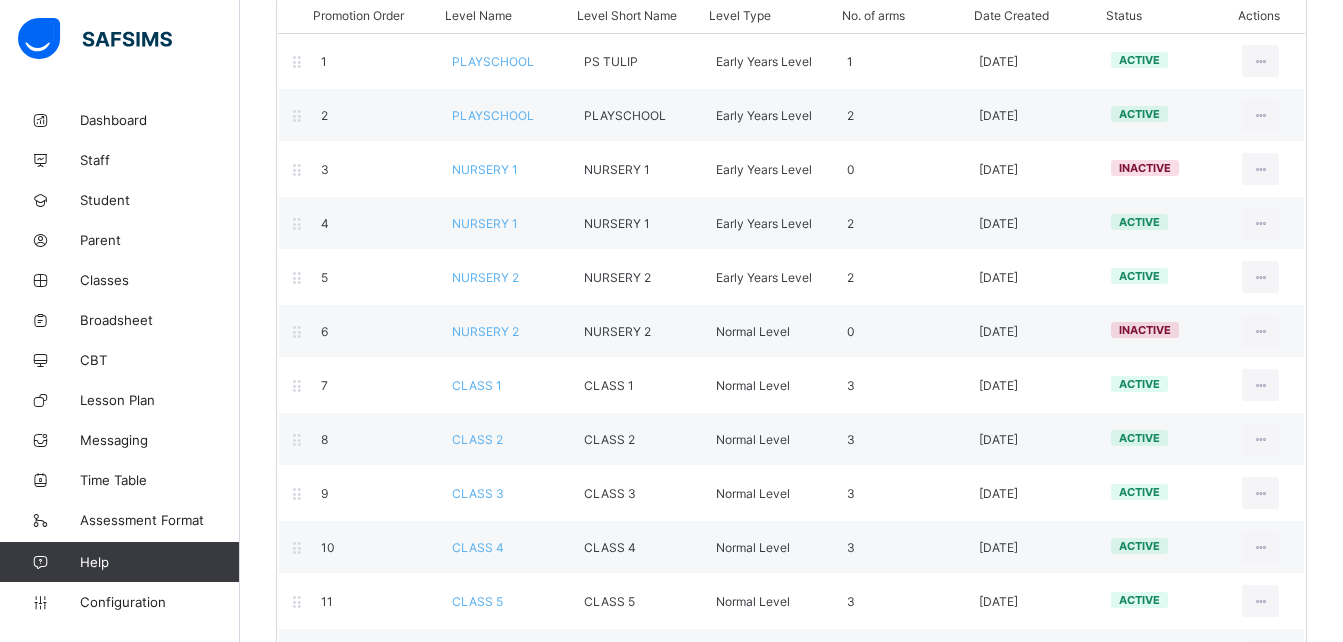 scroll, scrollTop: 232, scrollLeft: 0, axis: vertical 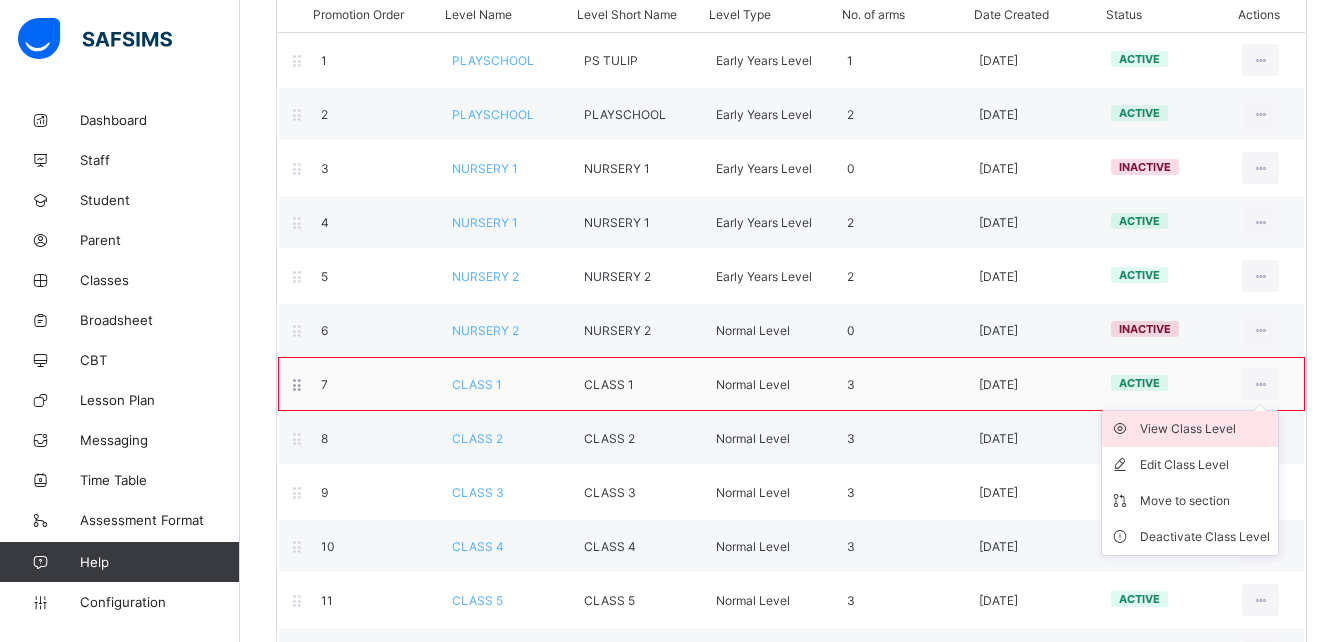 click on "View Class Level" at bounding box center (1205, 429) 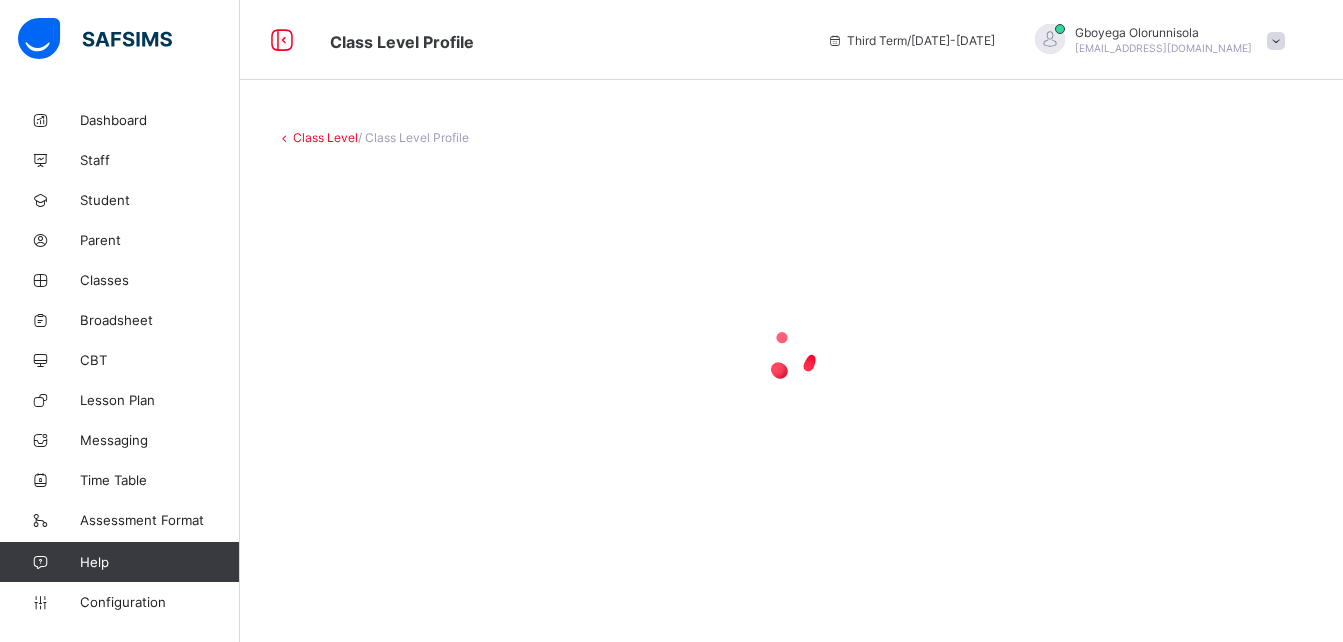 scroll, scrollTop: 0, scrollLeft: 0, axis: both 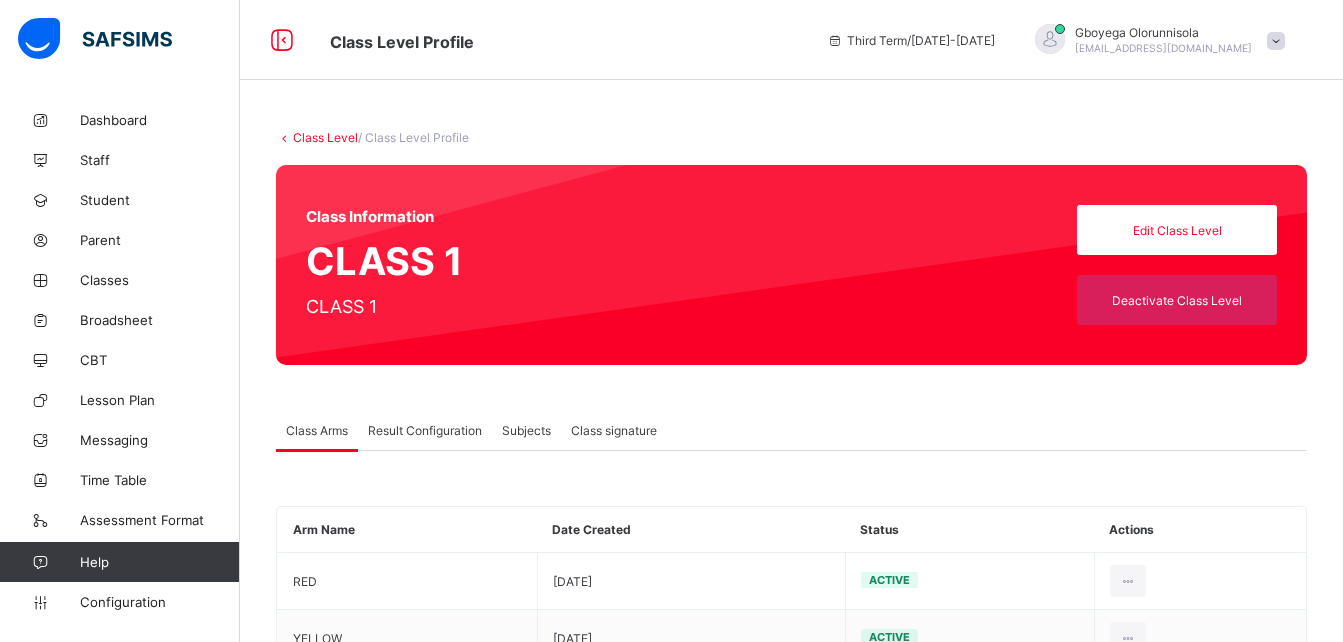 click on "Subjects" at bounding box center (526, 430) 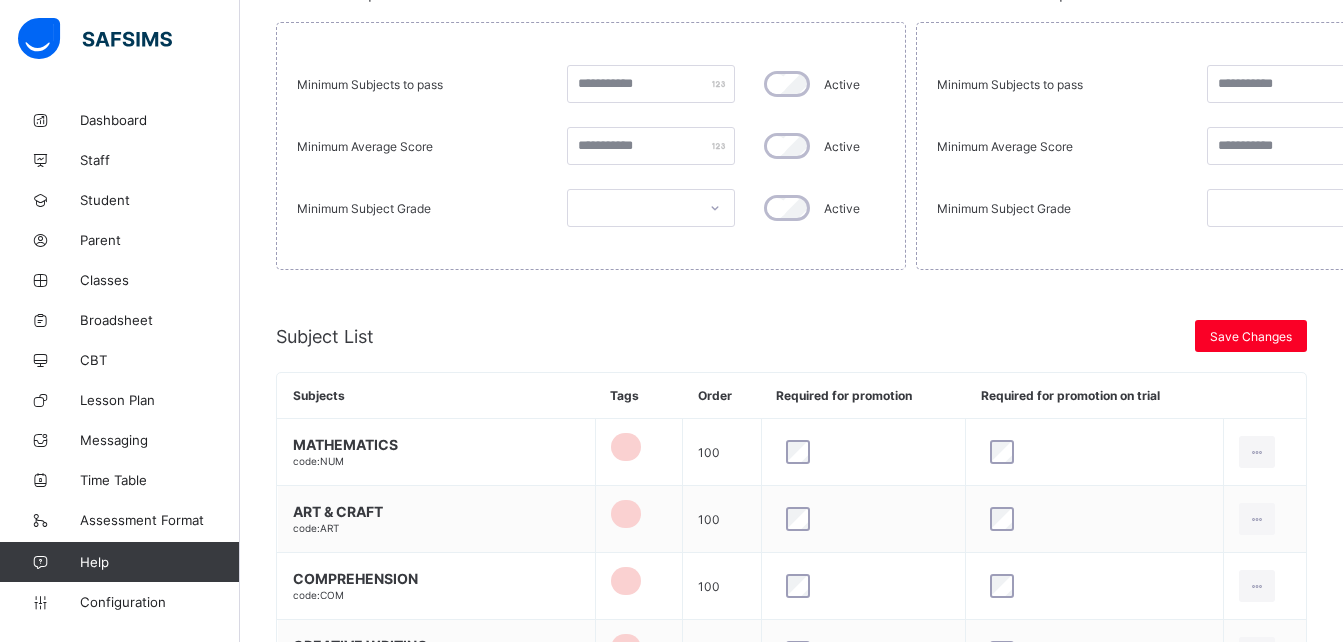 scroll, scrollTop: 503, scrollLeft: 0, axis: vertical 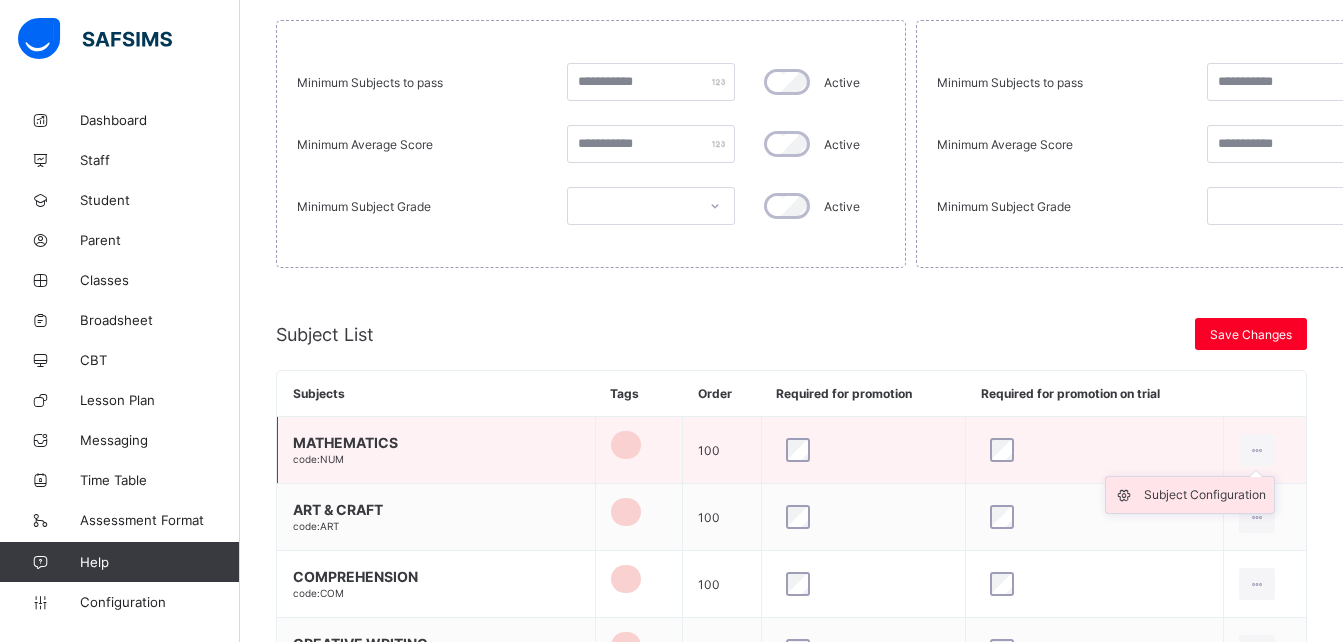 click on "Subject Configuration" at bounding box center (1205, 495) 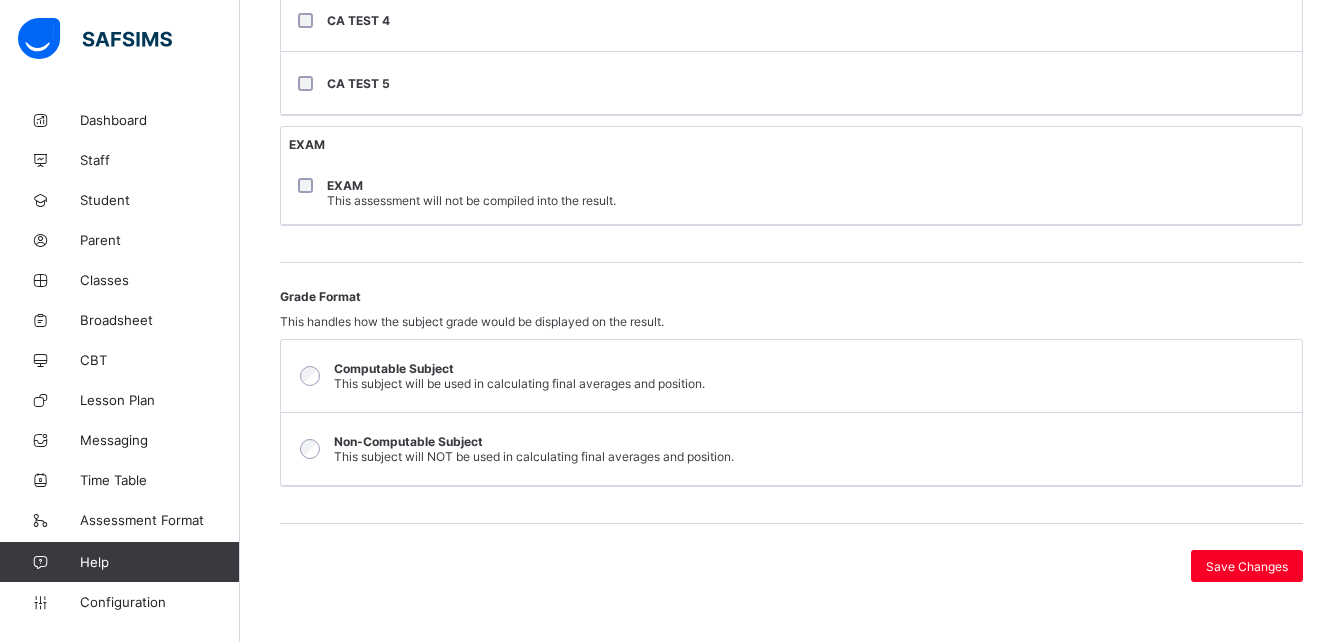 scroll, scrollTop: 671, scrollLeft: 0, axis: vertical 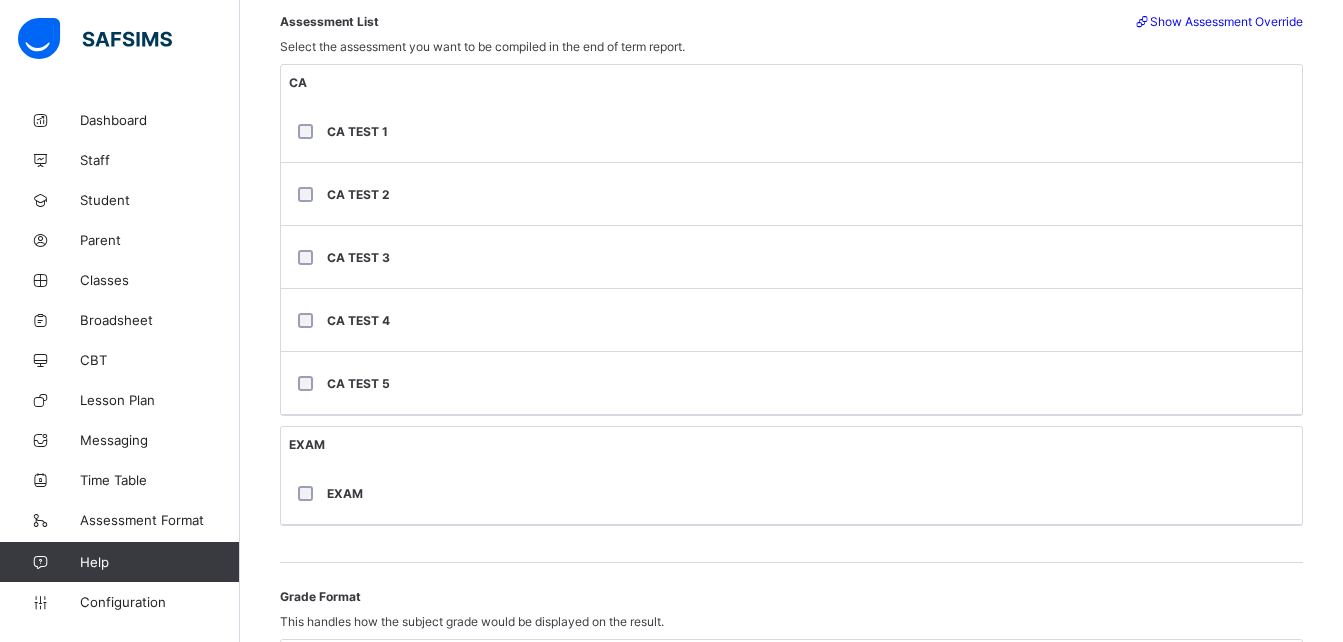 click on "Show Assessment Override" at bounding box center (1218, 21) 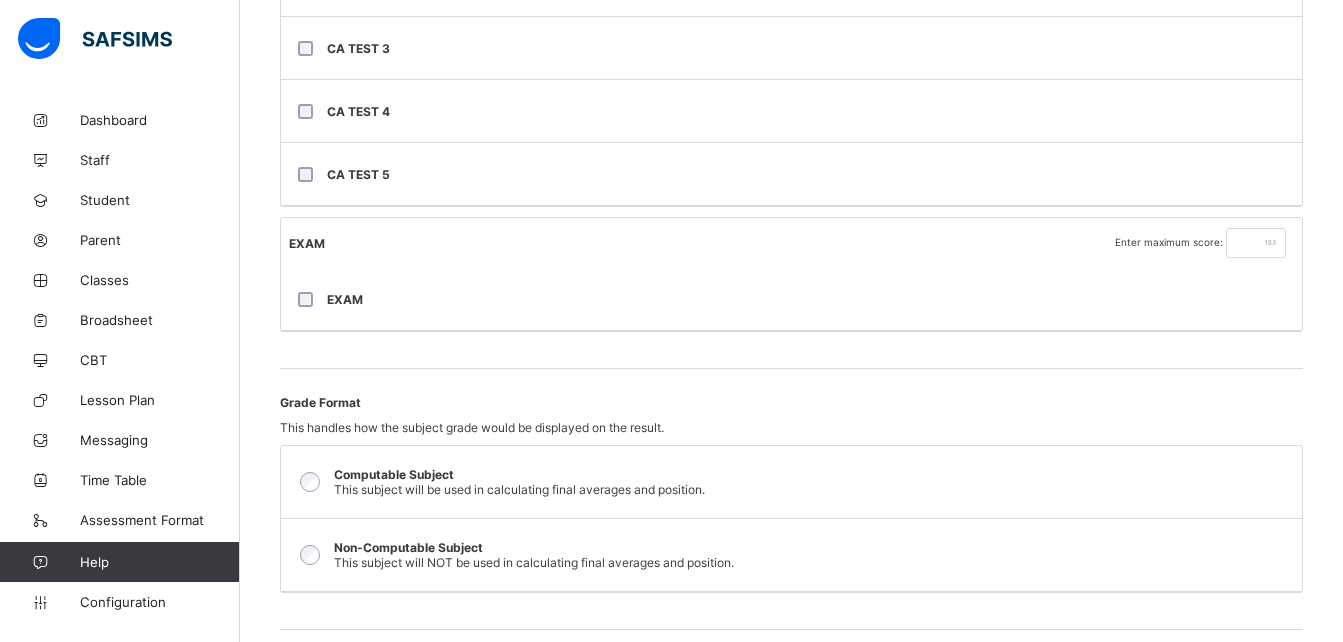 scroll, scrollTop: 598, scrollLeft: 0, axis: vertical 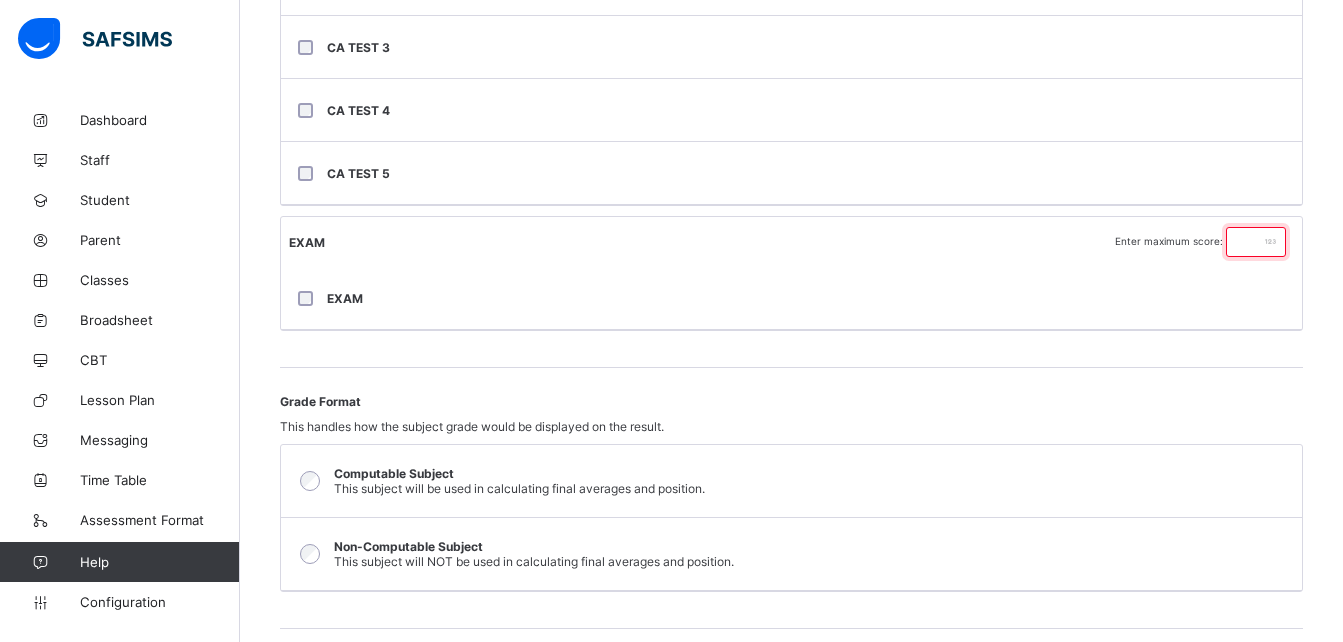 click at bounding box center [1256, 242] 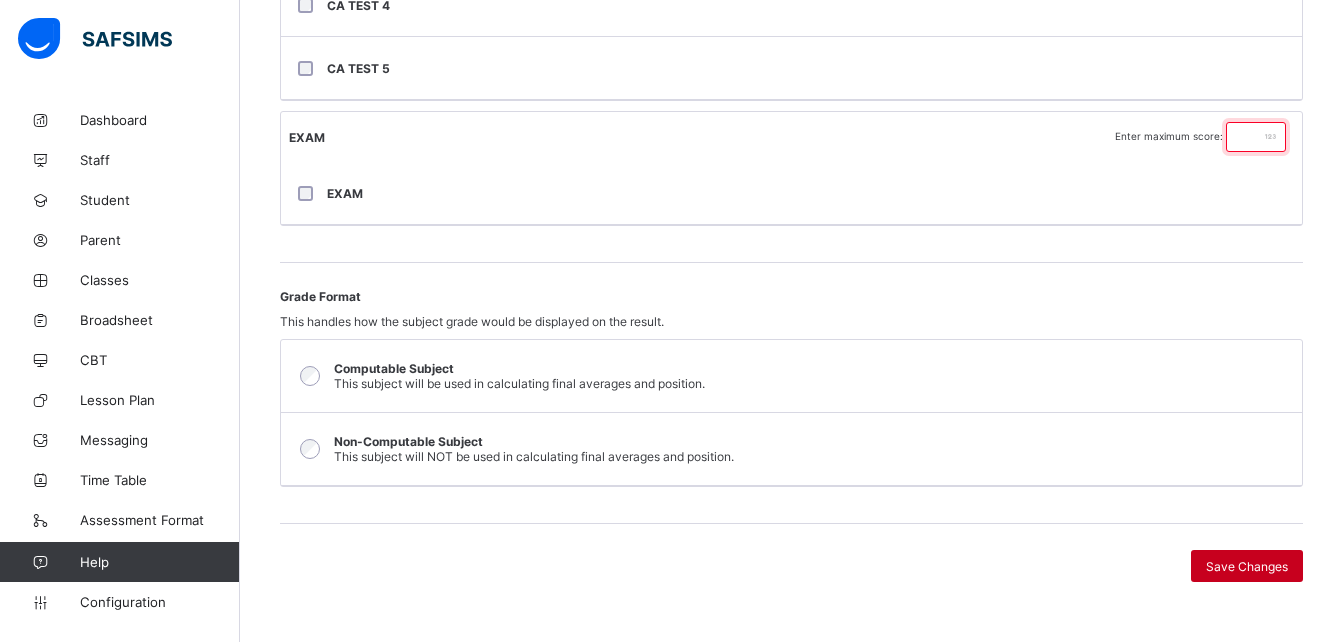type on "**" 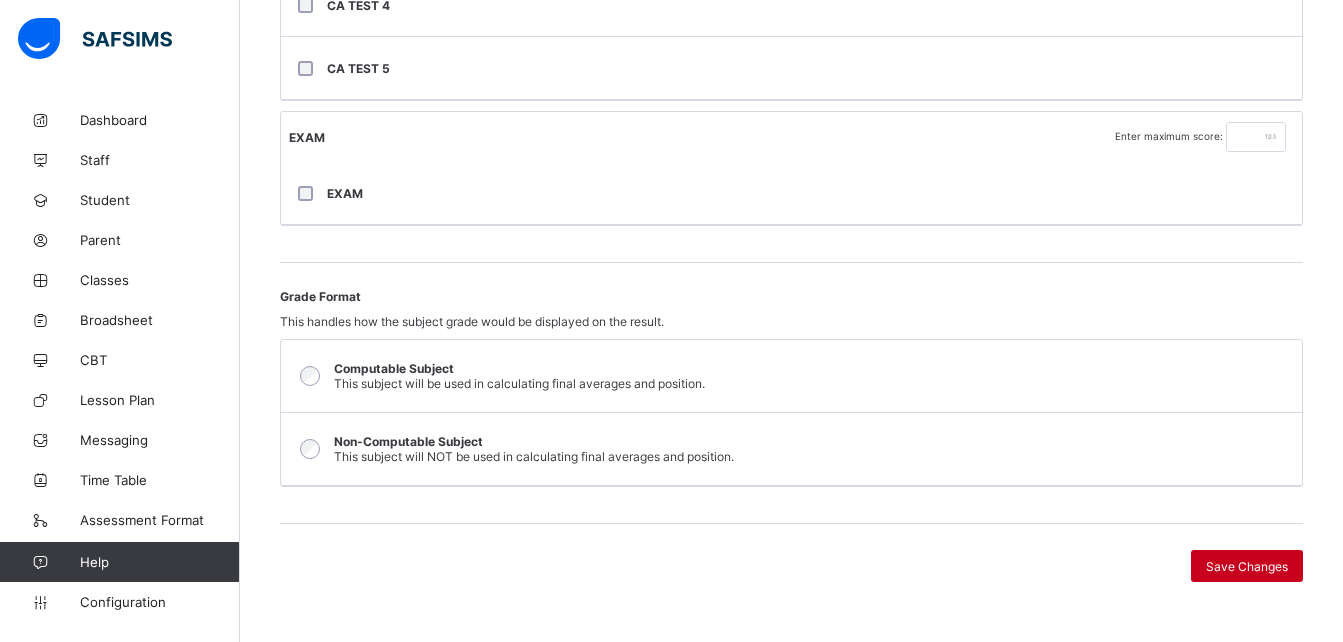click on "Save Changes" at bounding box center (1247, 566) 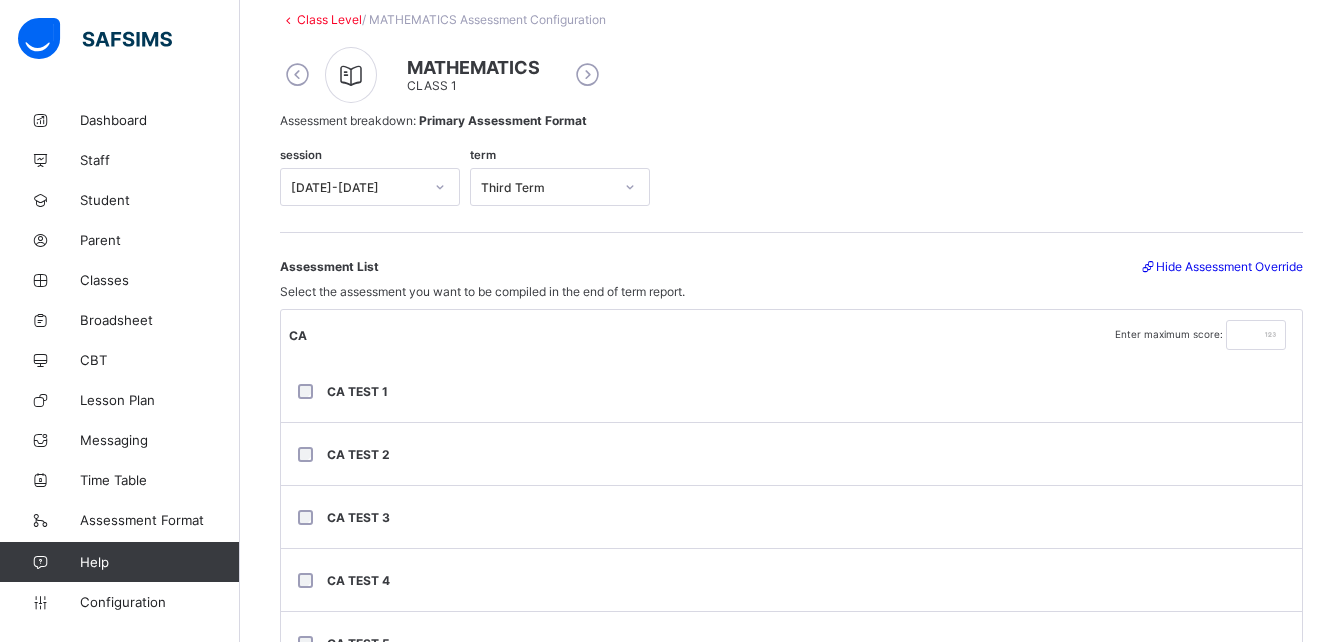 scroll, scrollTop: 0, scrollLeft: 0, axis: both 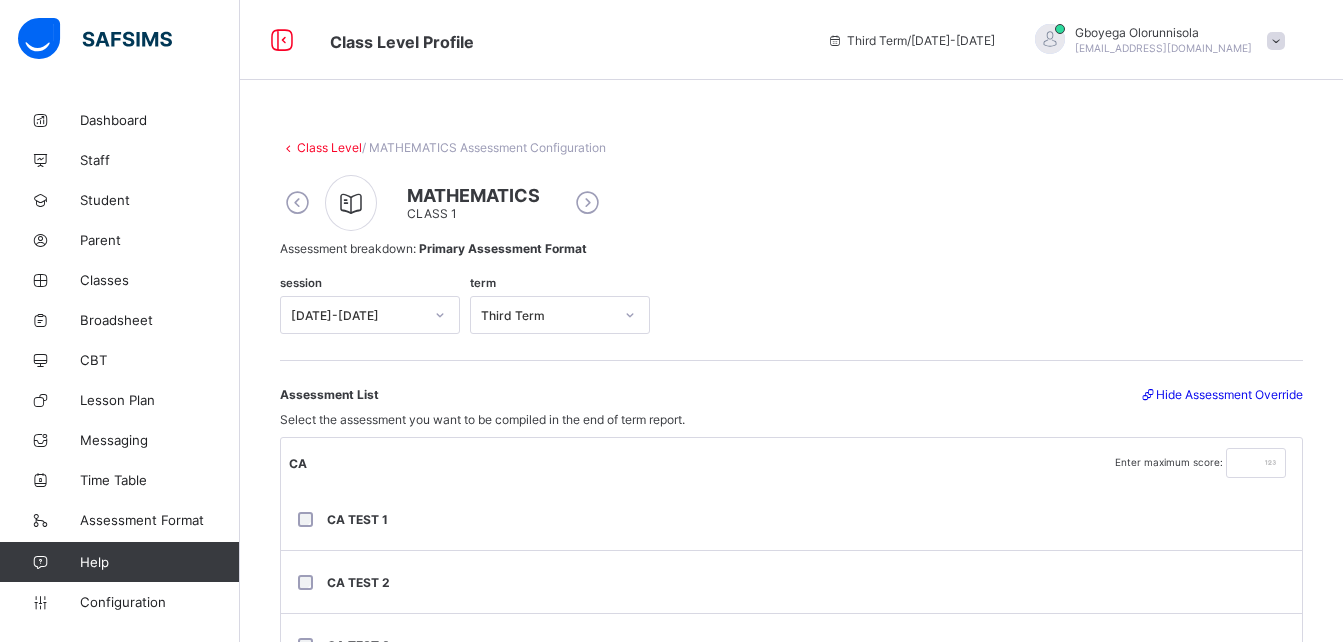 click at bounding box center [297, 203] 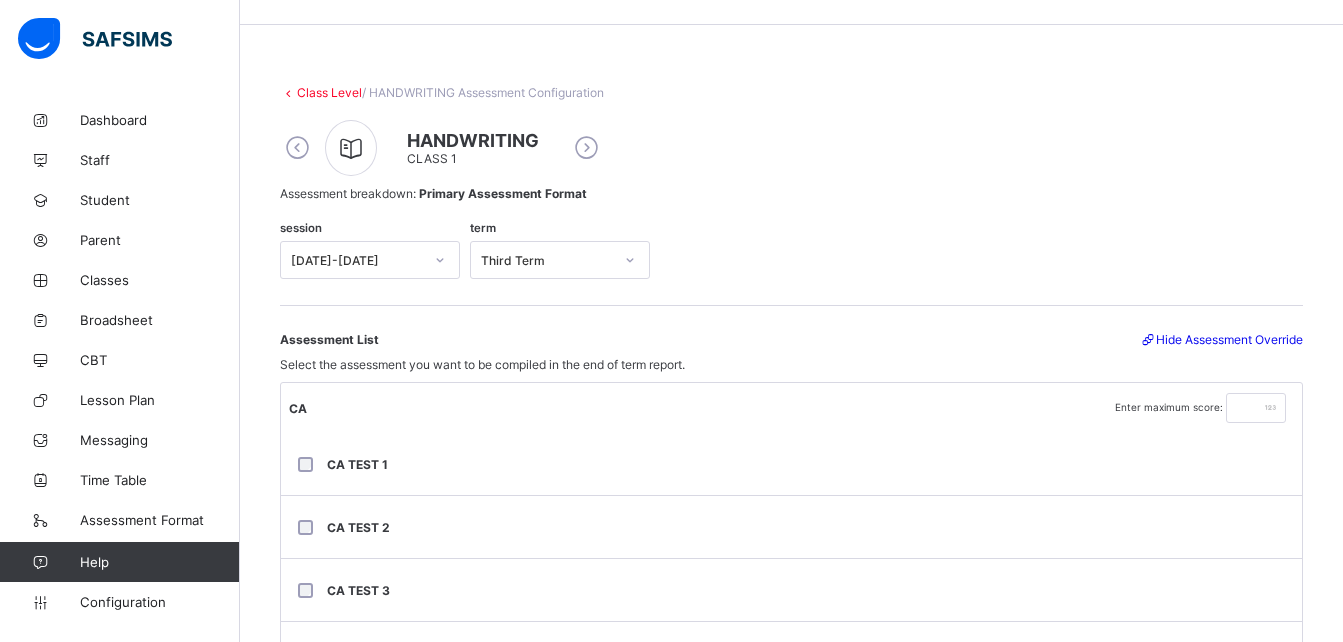 scroll, scrollTop: 0, scrollLeft: 0, axis: both 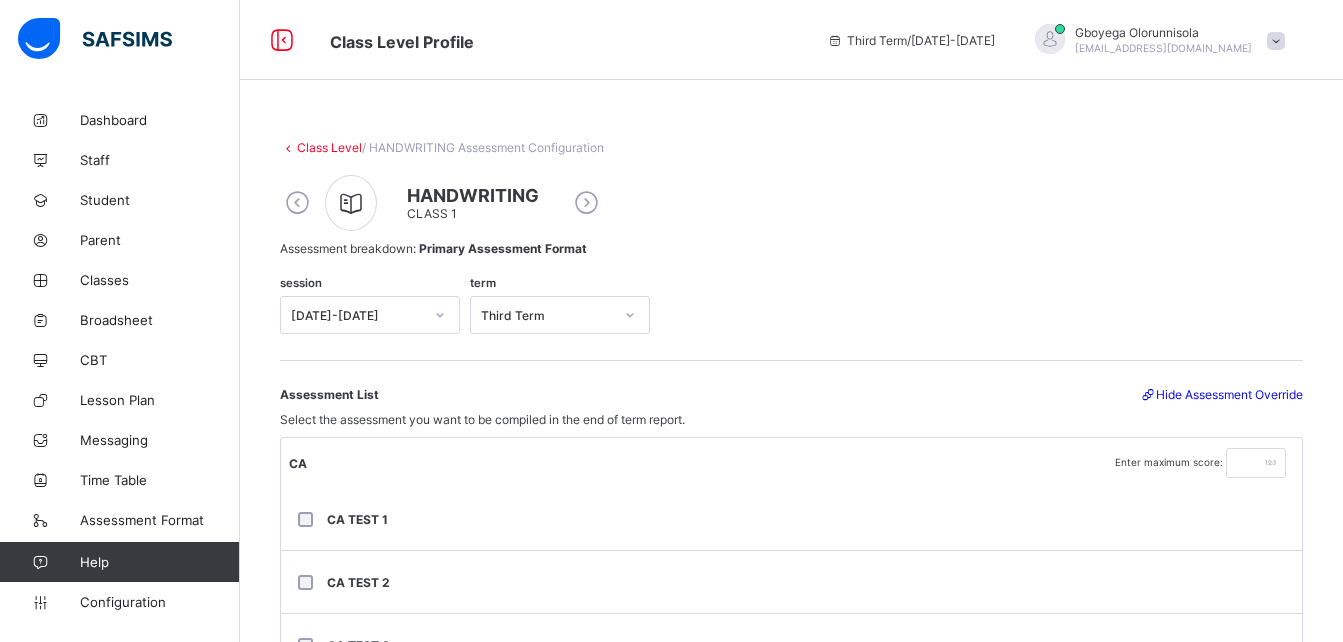click at bounding box center [297, 203] 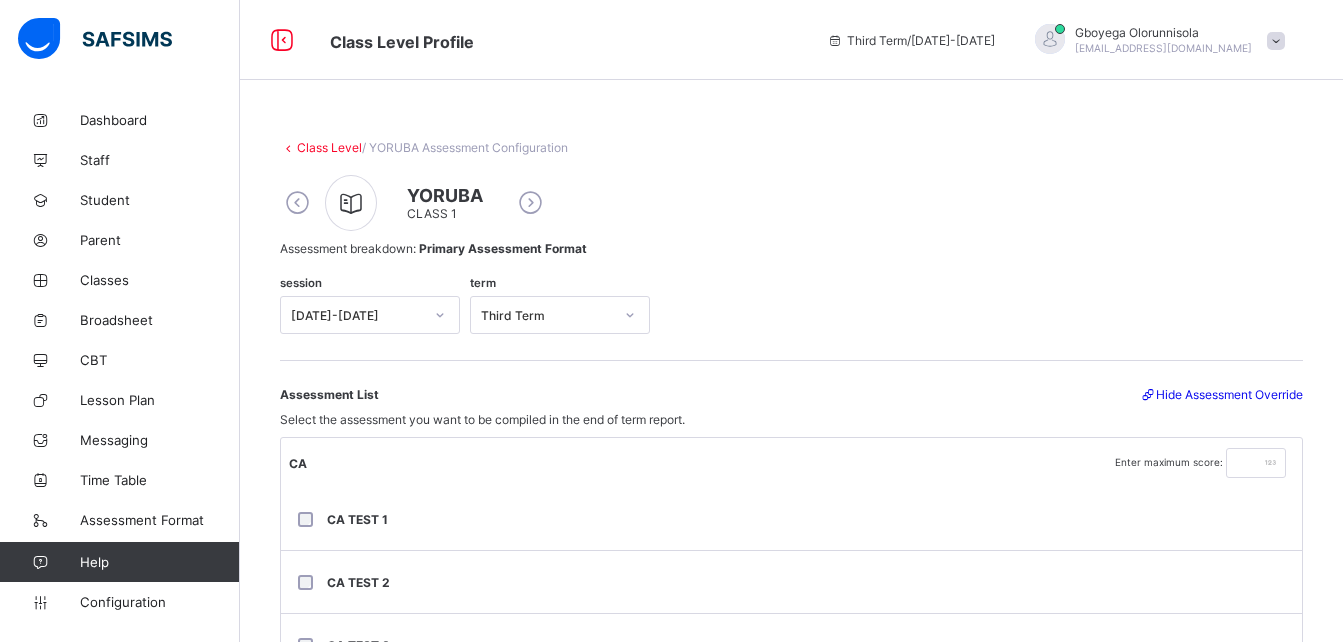 scroll, scrollTop: 703, scrollLeft: 0, axis: vertical 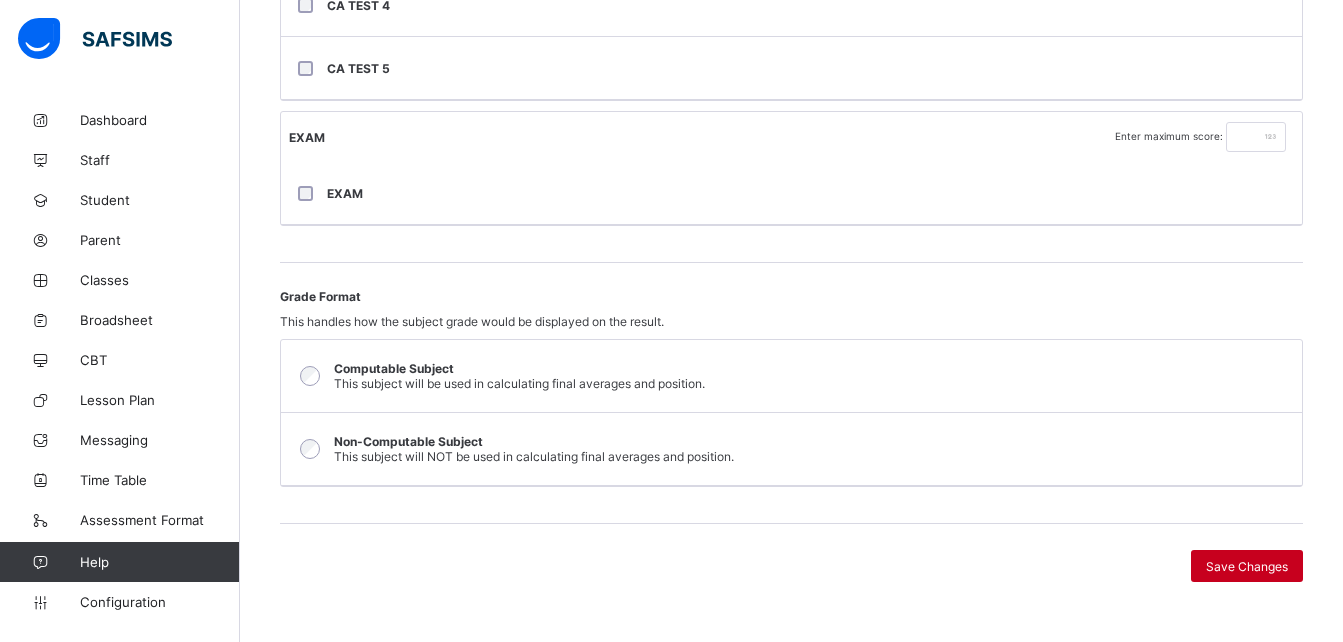 click on "Save Changes" at bounding box center [1247, 566] 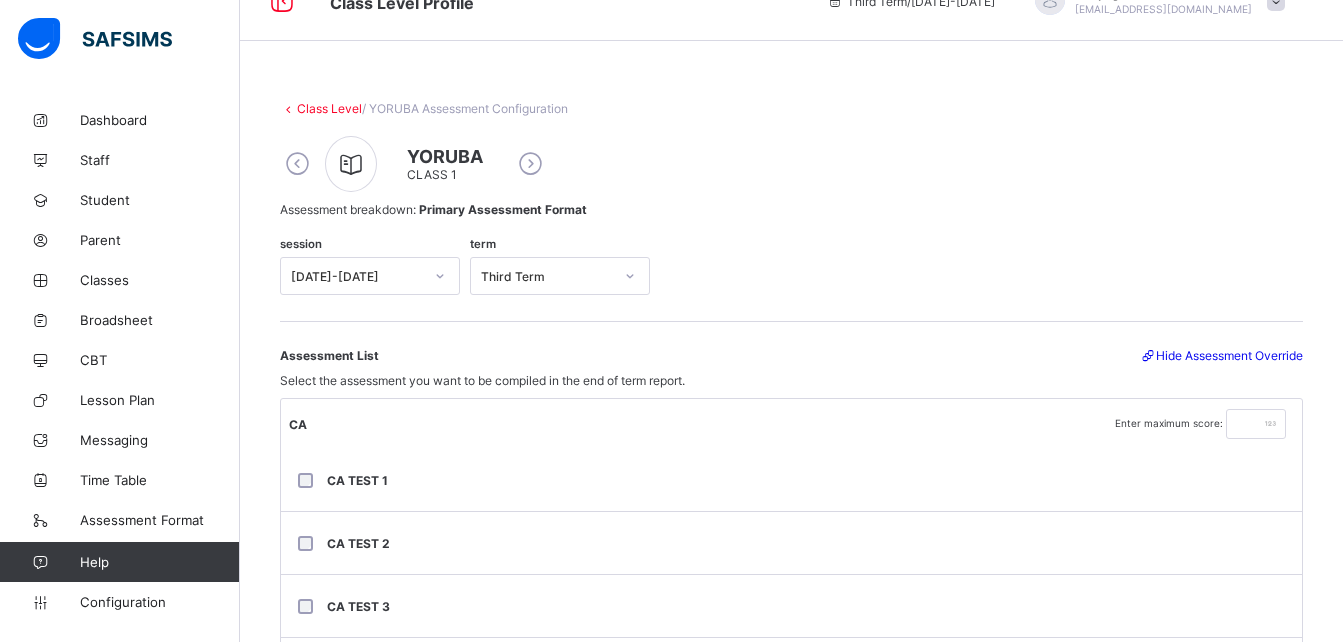 scroll, scrollTop: 29, scrollLeft: 0, axis: vertical 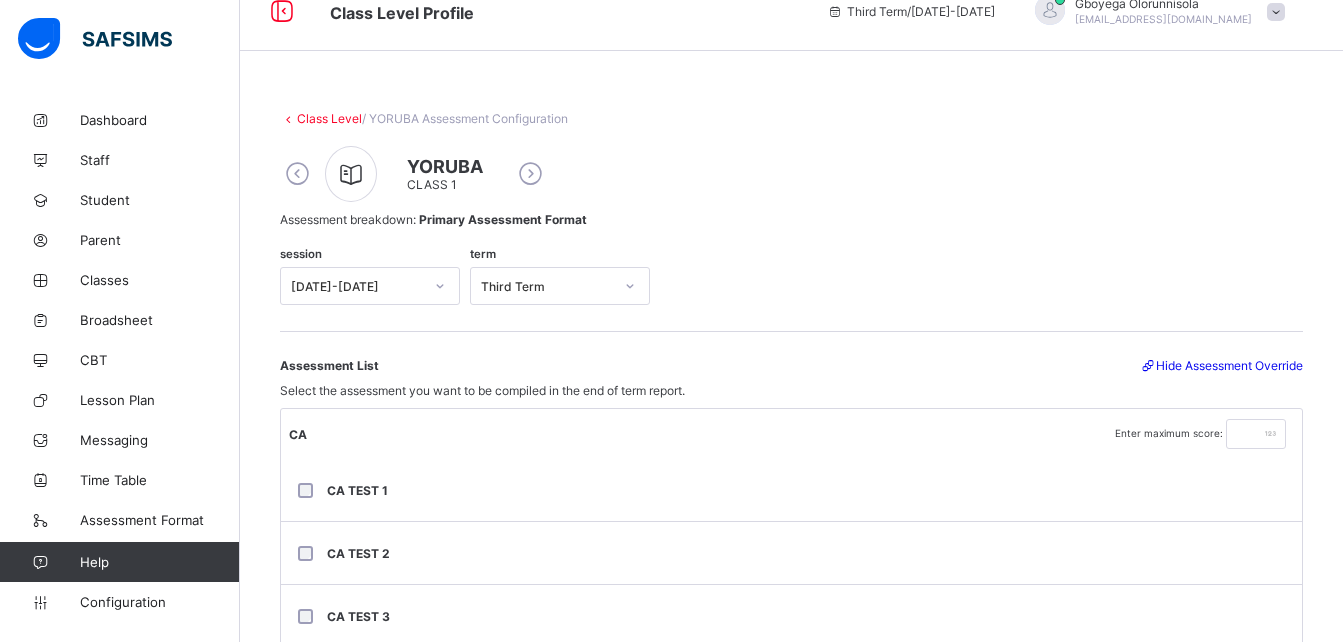 click at bounding box center [297, 174] 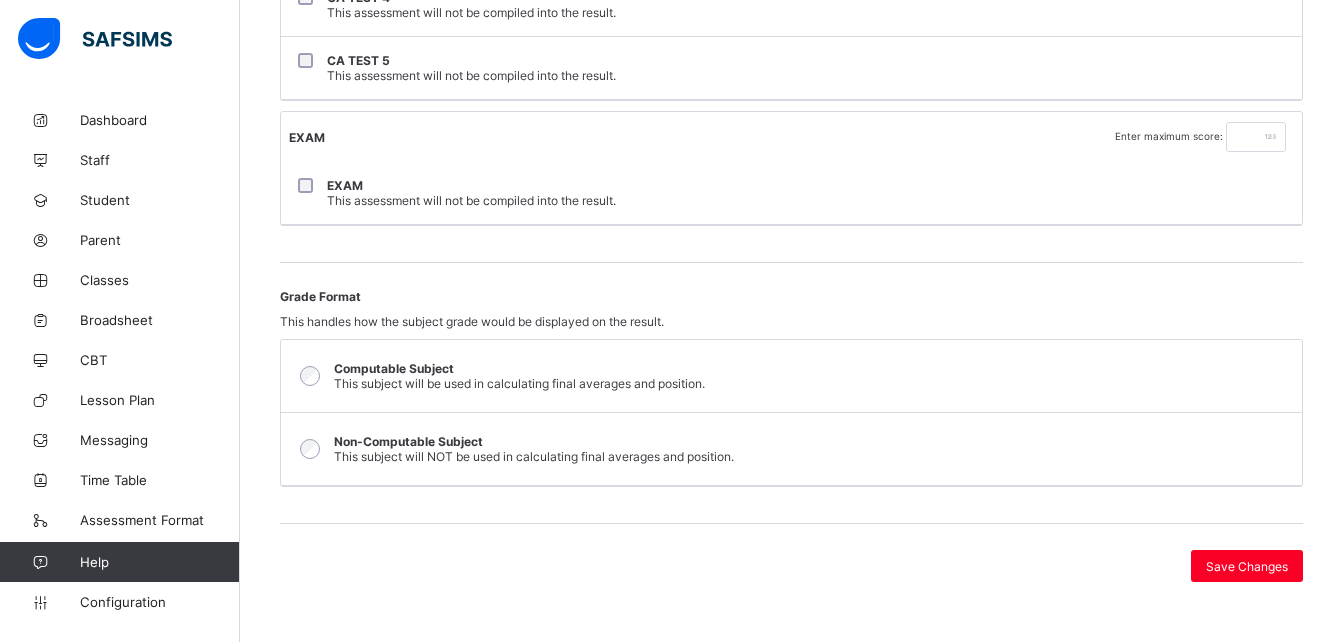 scroll, scrollTop: 0, scrollLeft: 0, axis: both 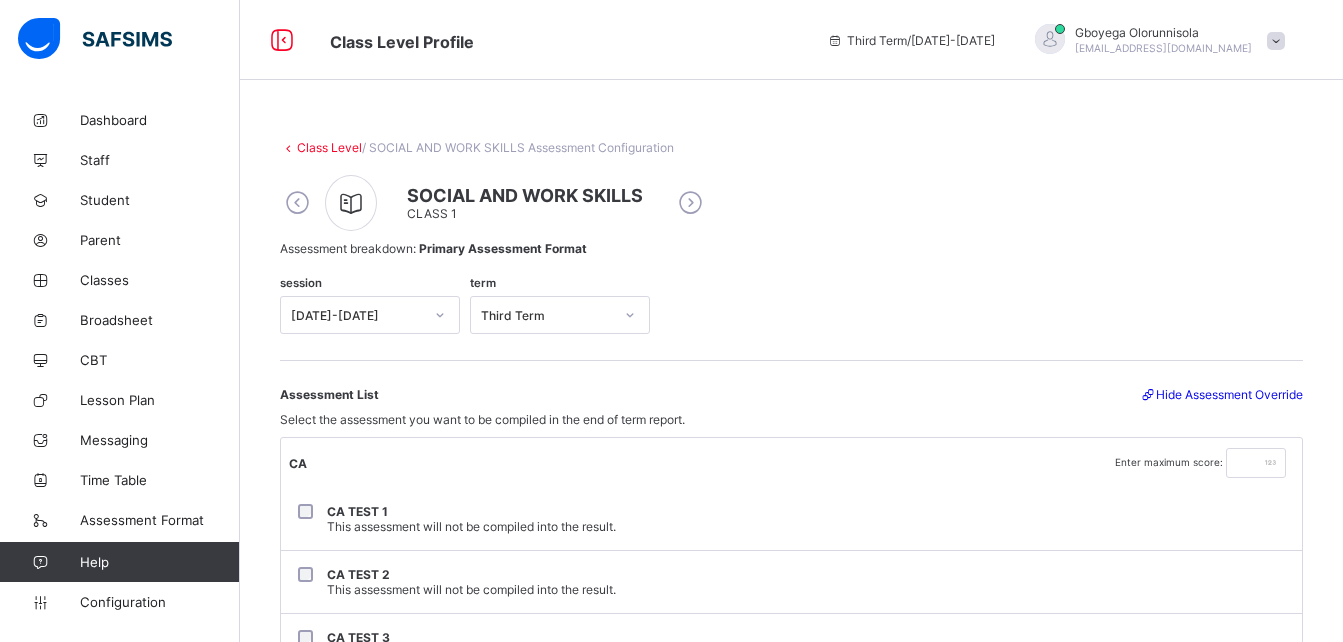 click at bounding box center (297, 203) 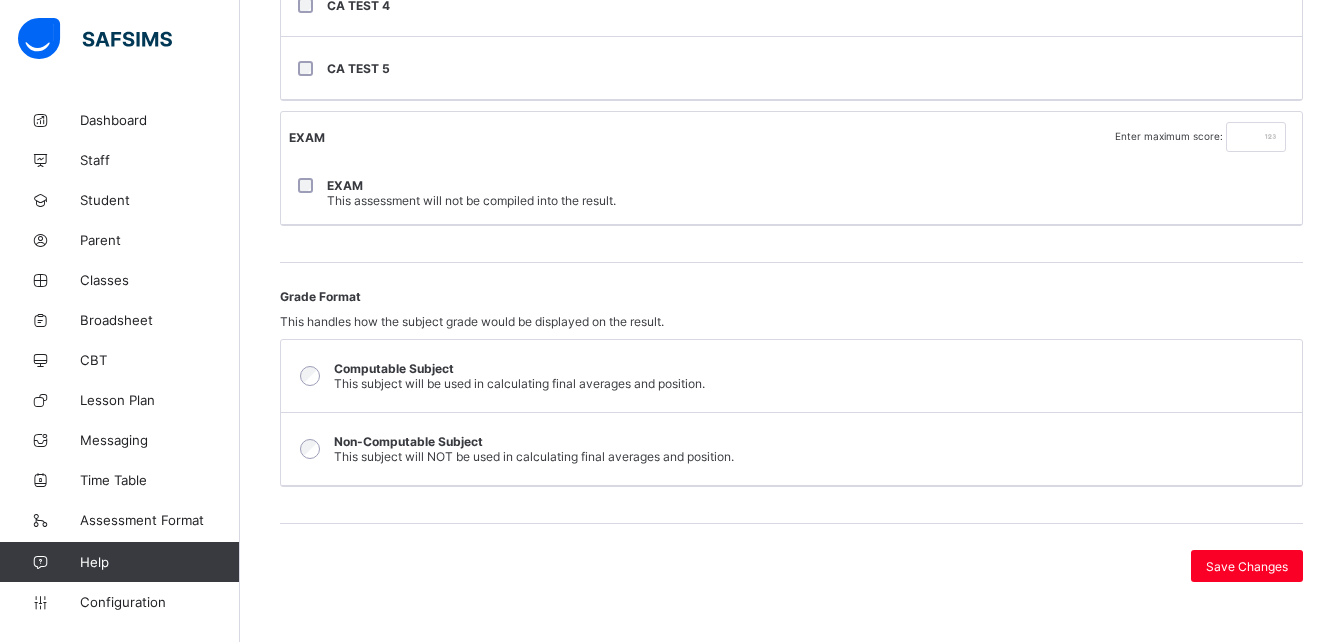 scroll, scrollTop: 659, scrollLeft: 0, axis: vertical 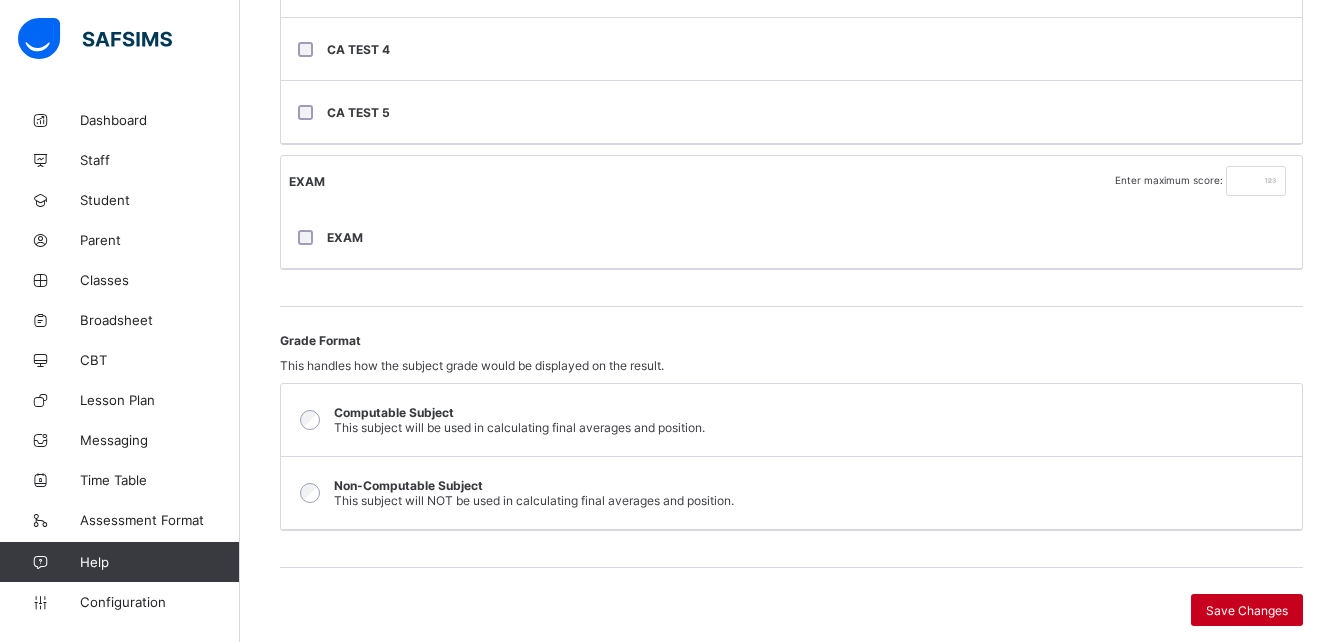 click on "Save Changes" at bounding box center [1247, 610] 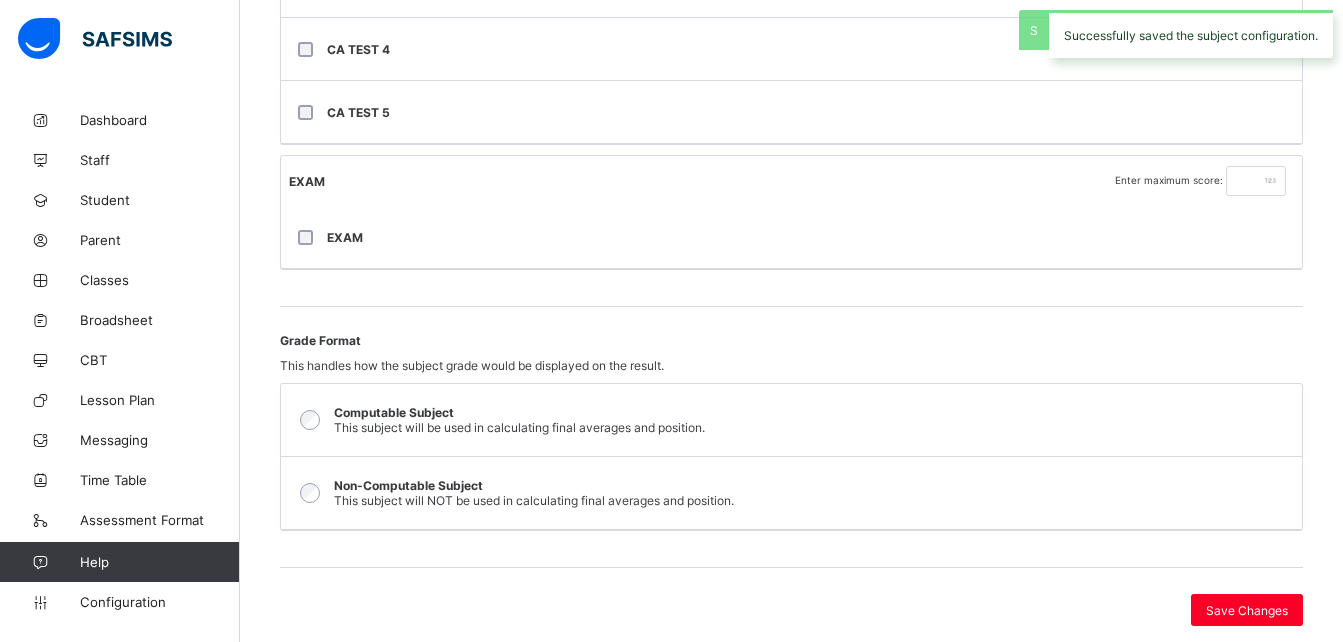 scroll, scrollTop: 0, scrollLeft: 0, axis: both 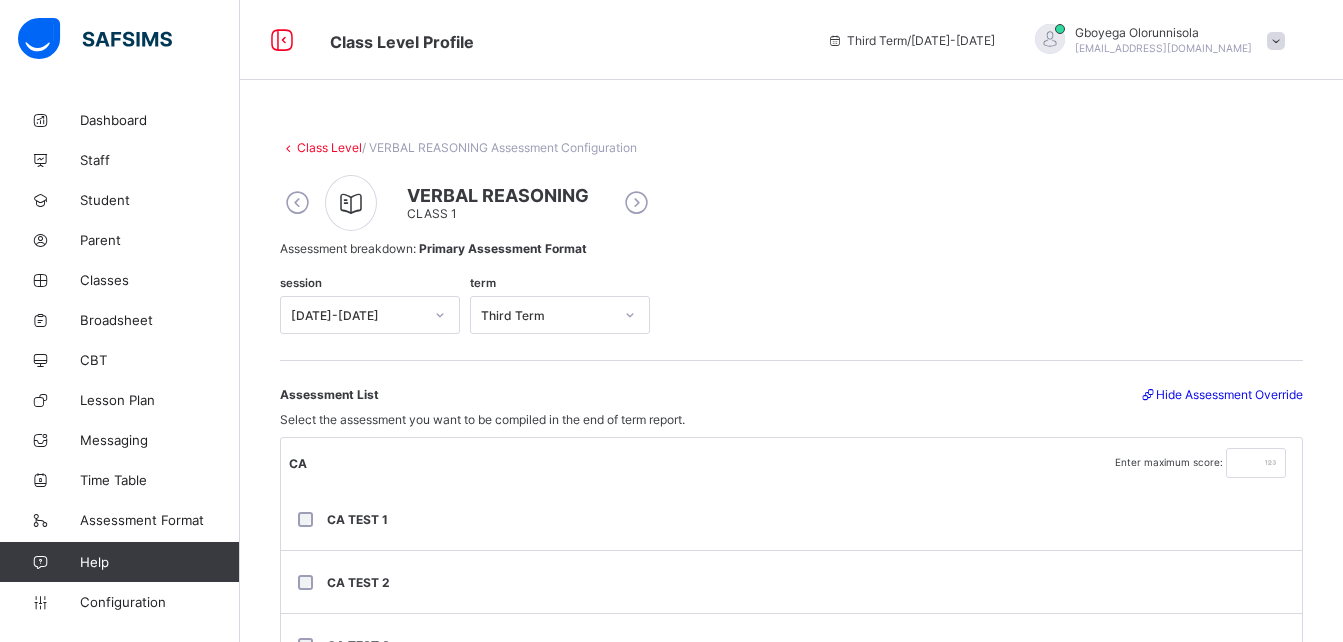 click at bounding box center [297, 203] 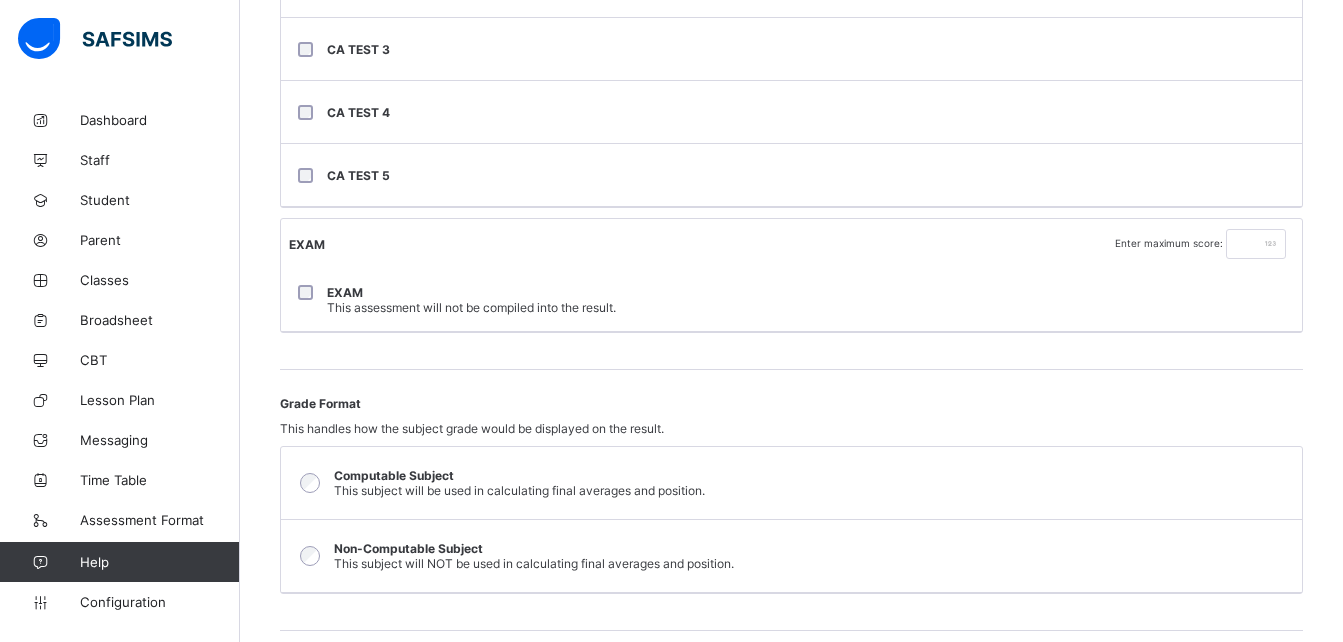 scroll, scrollTop: 597, scrollLeft: 0, axis: vertical 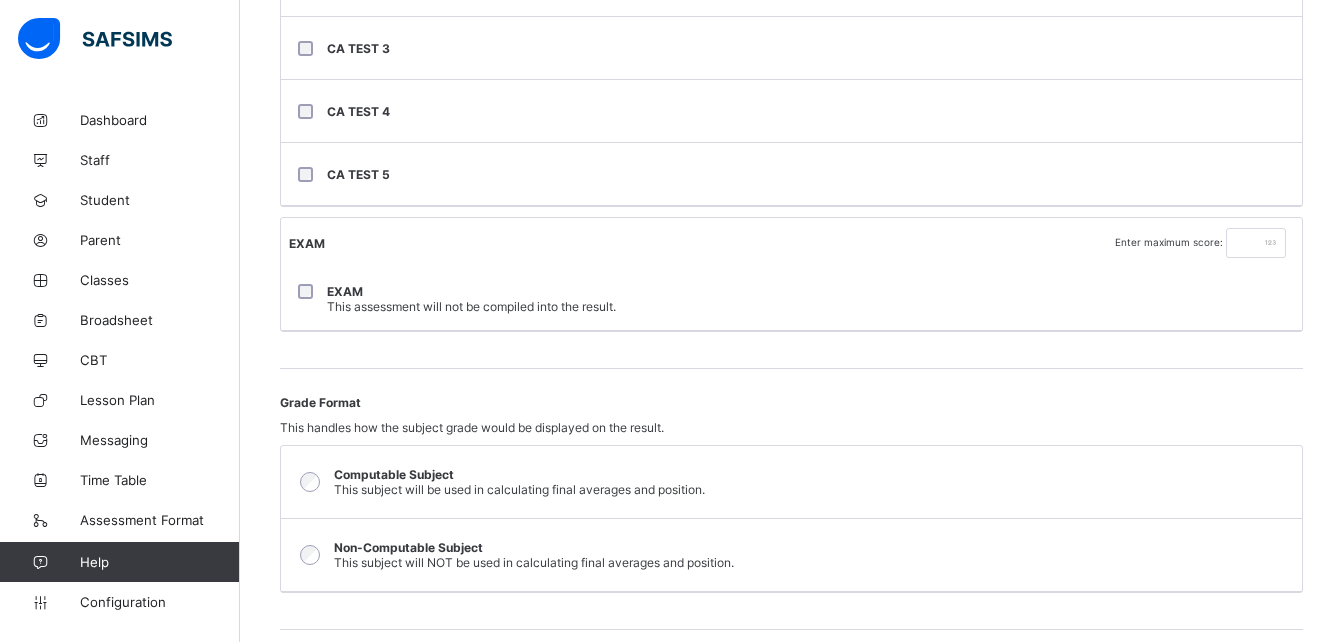 click on "EXAM" at bounding box center (345, 291) 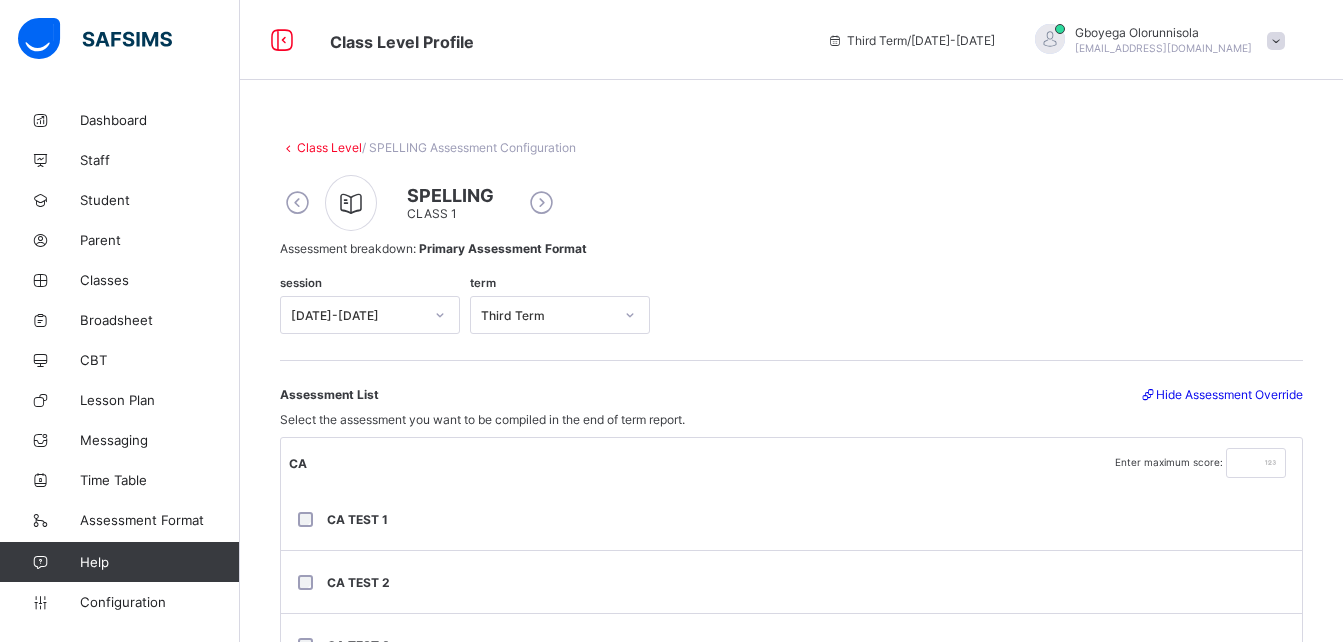 scroll, scrollTop: 703, scrollLeft: 0, axis: vertical 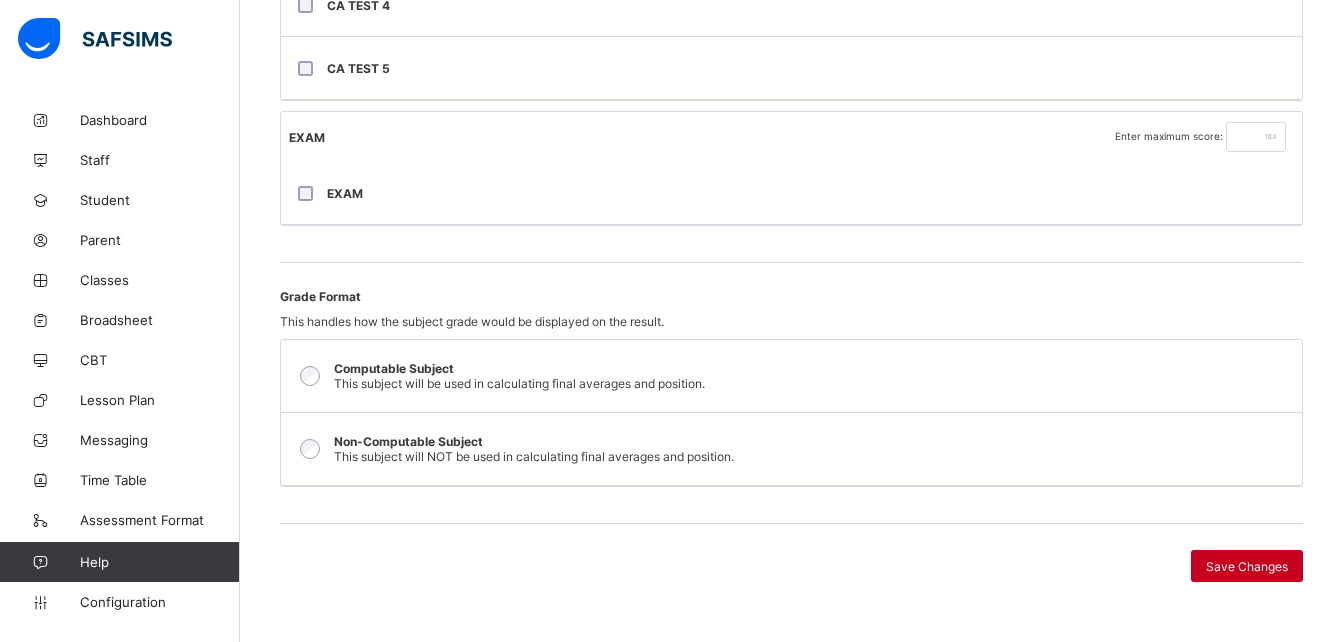 click on "Save Changes" at bounding box center (1247, 566) 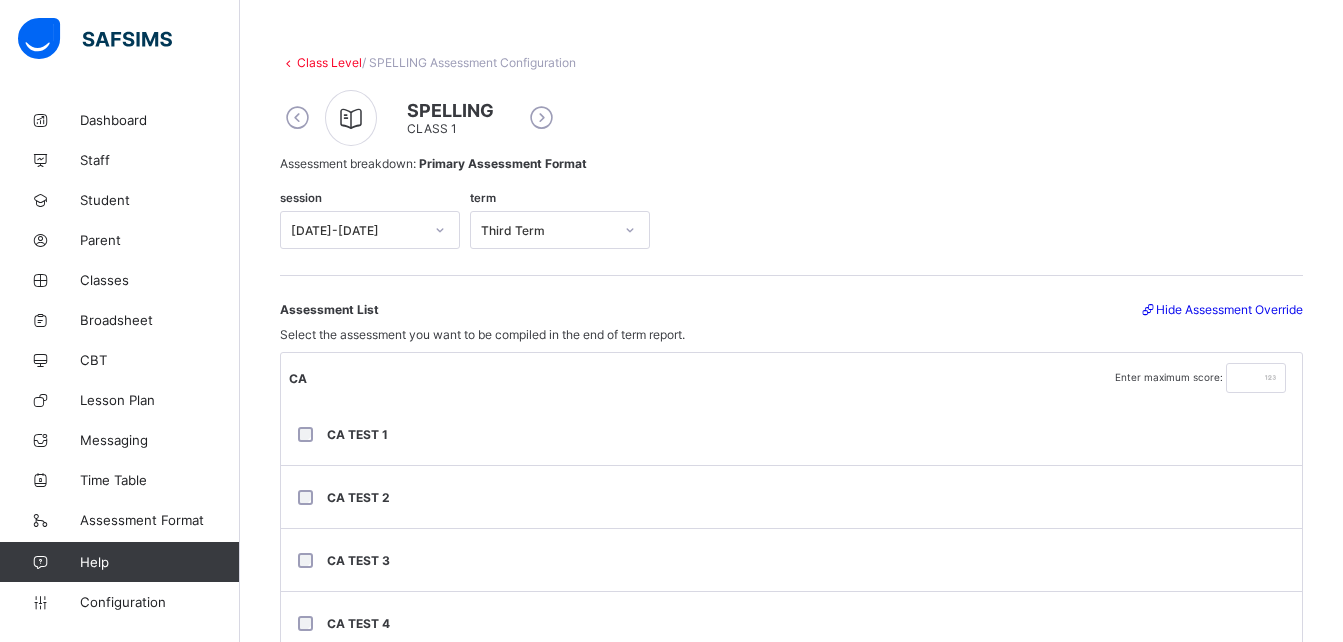 scroll, scrollTop: 0, scrollLeft: 0, axis: both 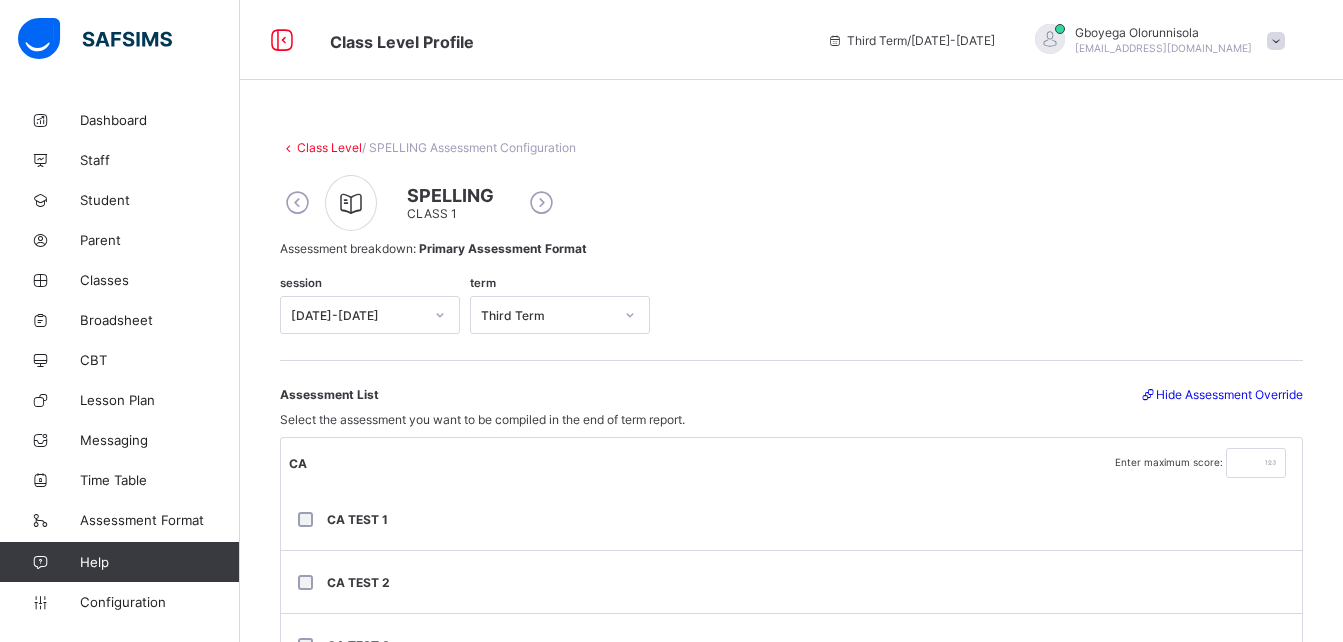 click at bounding box center (297, 203) 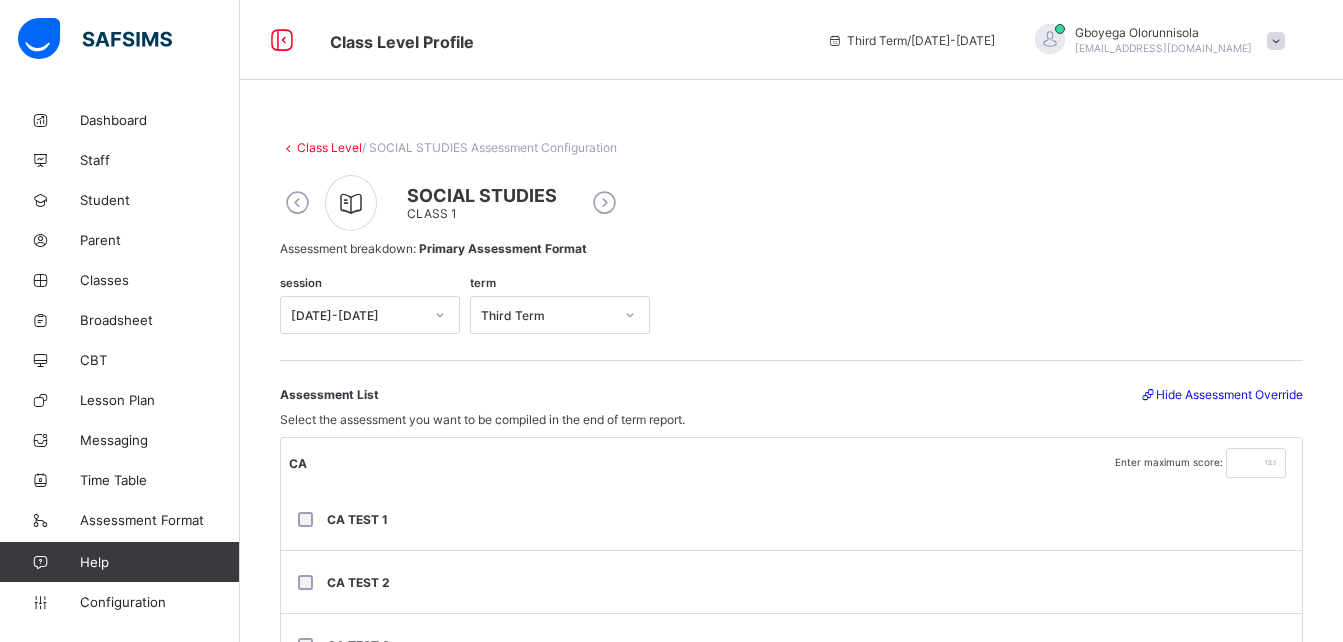 click at bounding box center (297, 203) 